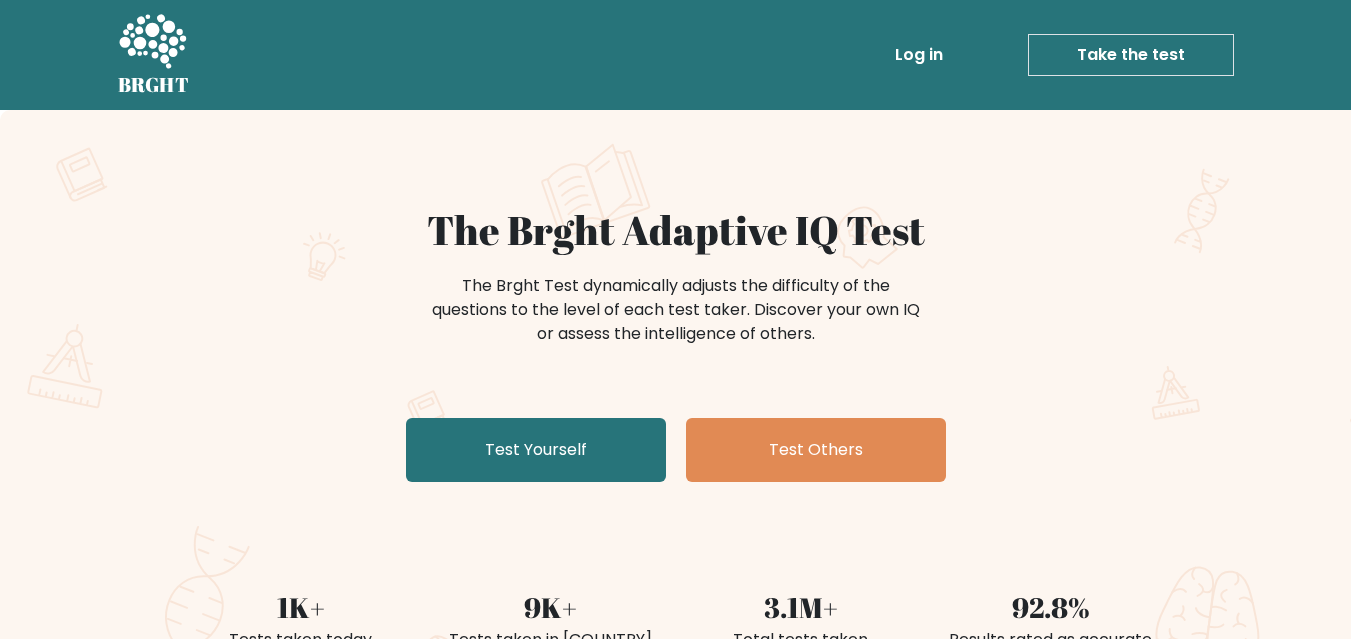 scroll, scrollTop: 0, scrollLeft: 0, axis: both 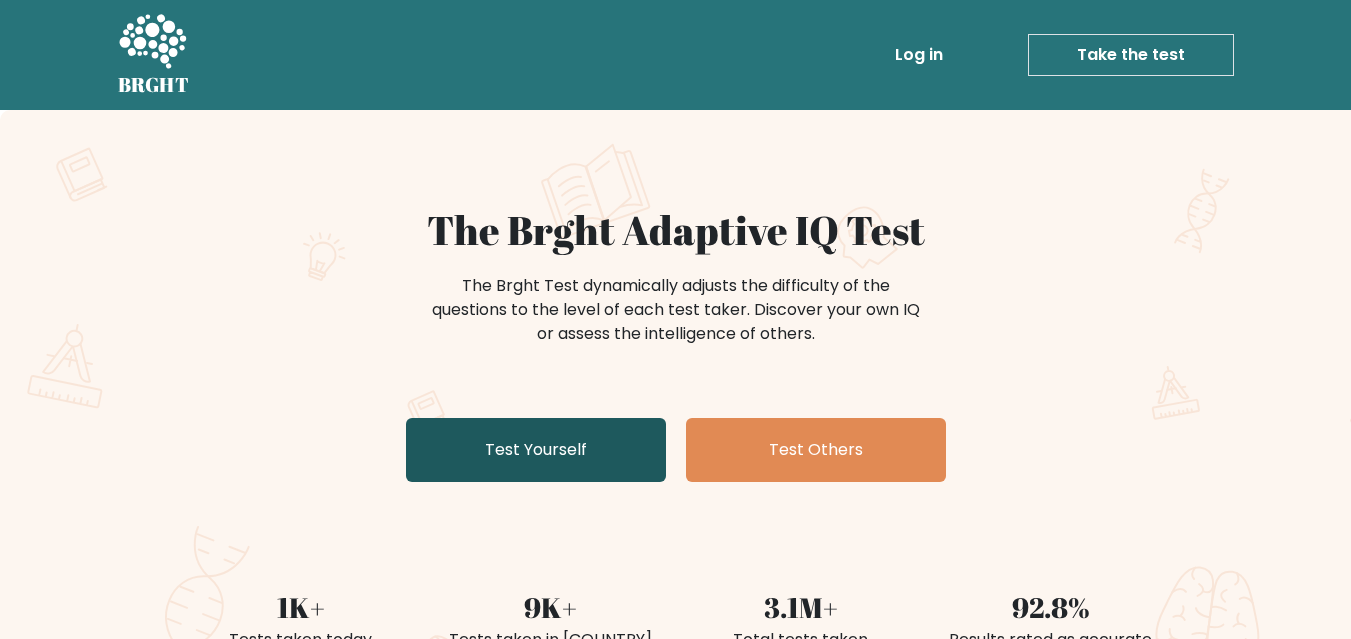 click on "Test Yourself" at bounding box center [536, 450] 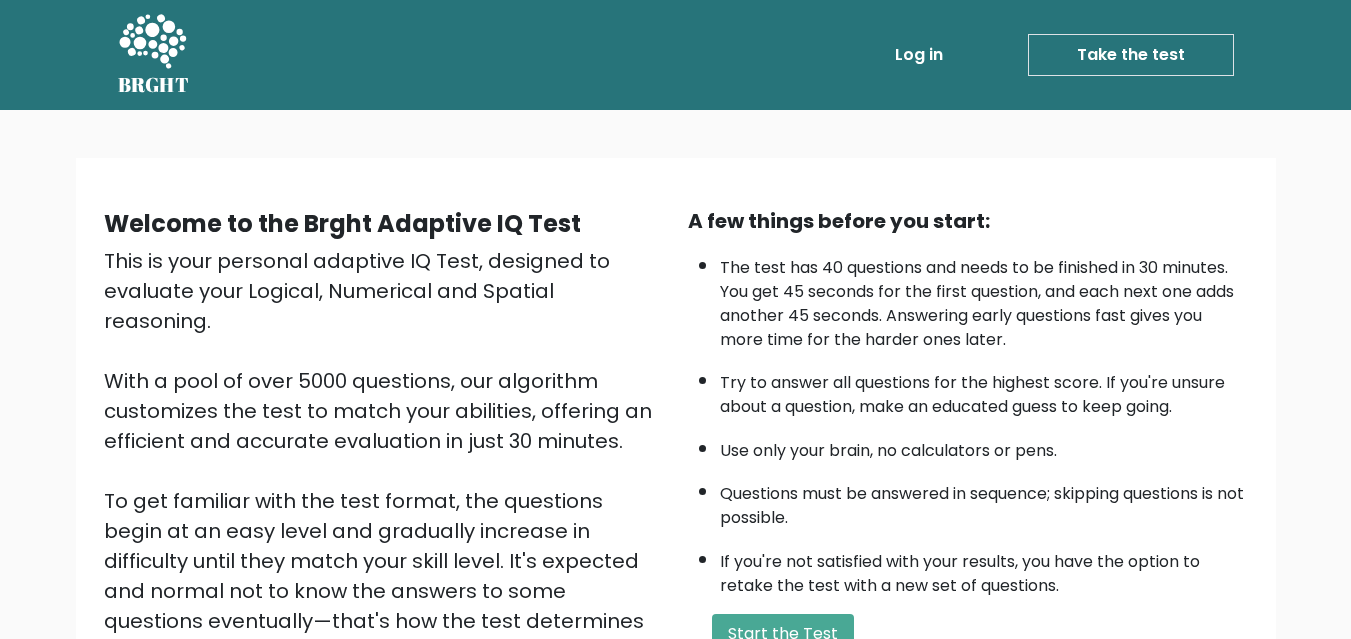 scroll, scrollTop: 0, scrollLeft: 0, axis: both 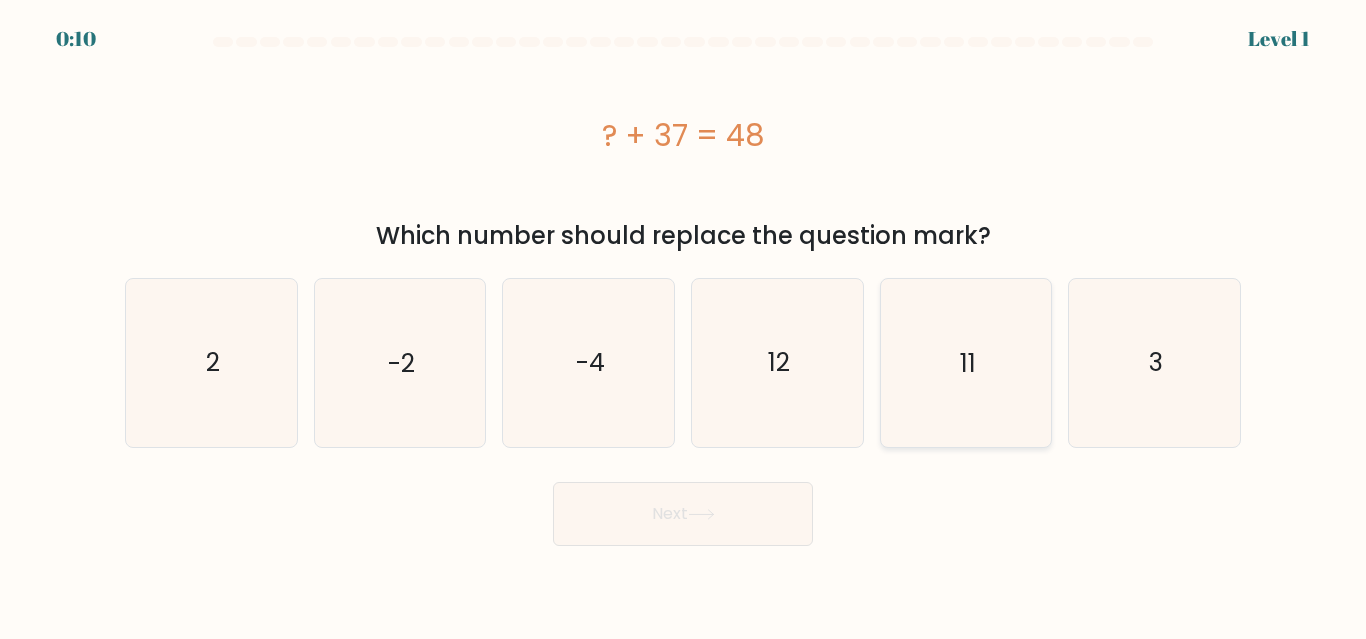 click on "11" at bounding box center (965, 362) 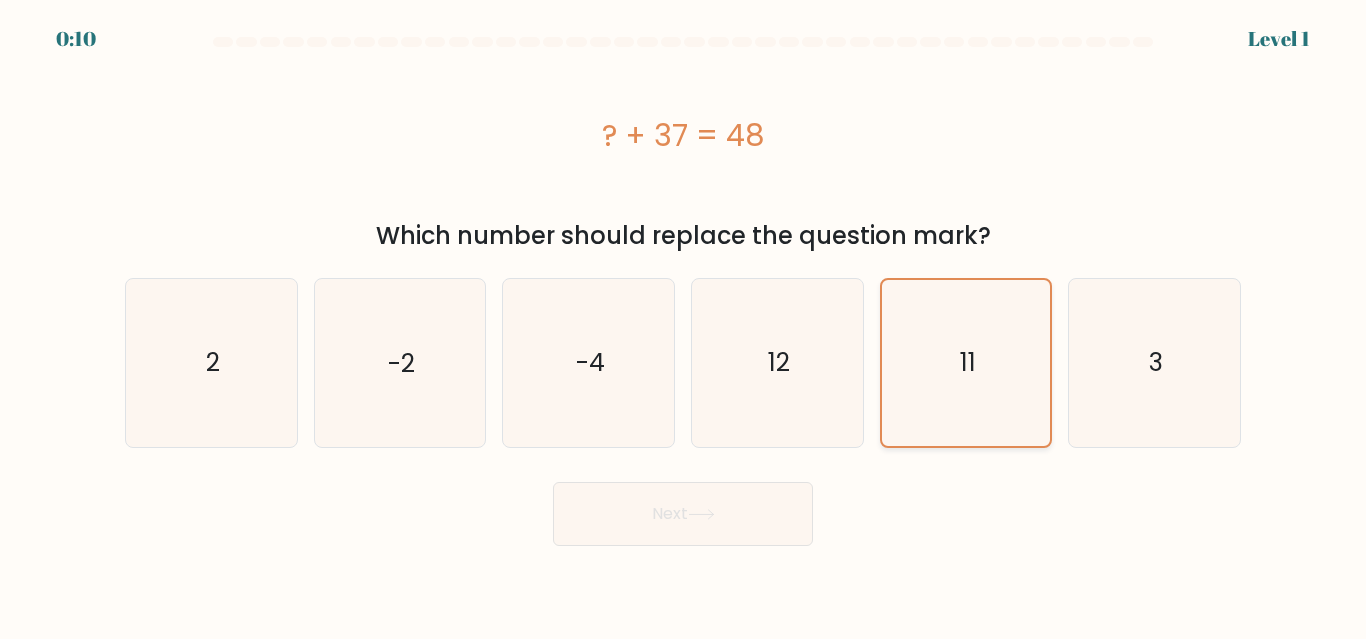 click on "11" at bounding box center [965, 362] 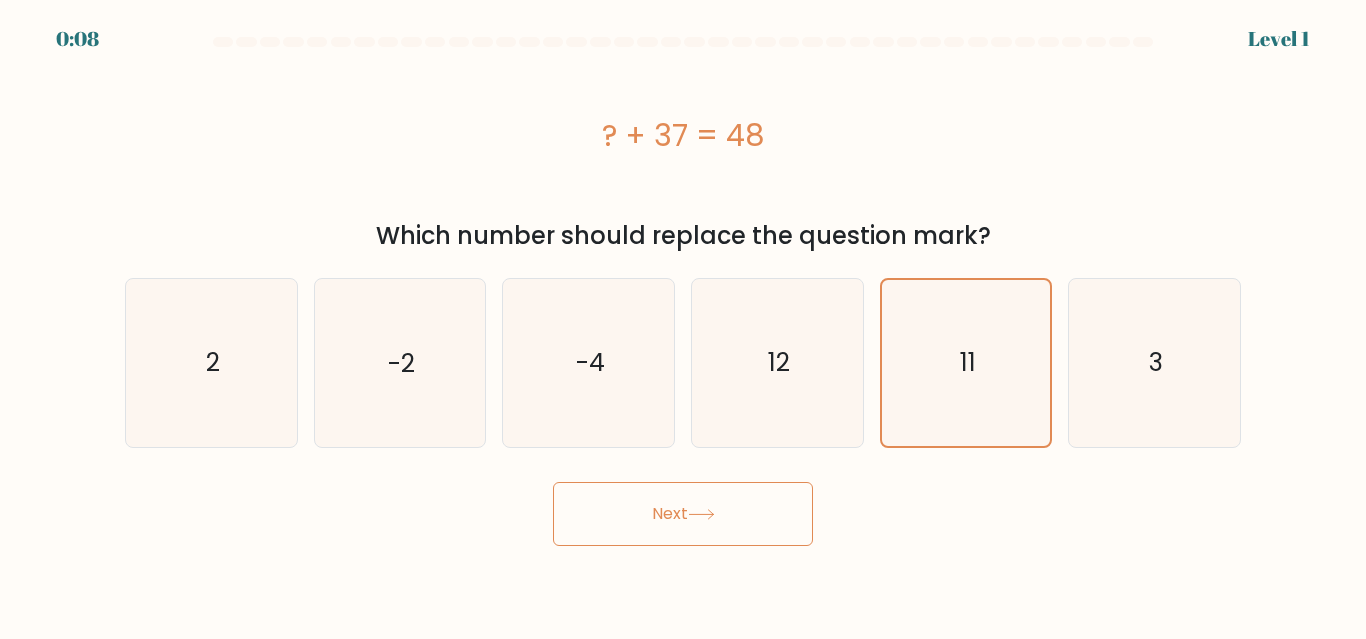 click on "Next" at bounding box center [683, 514] 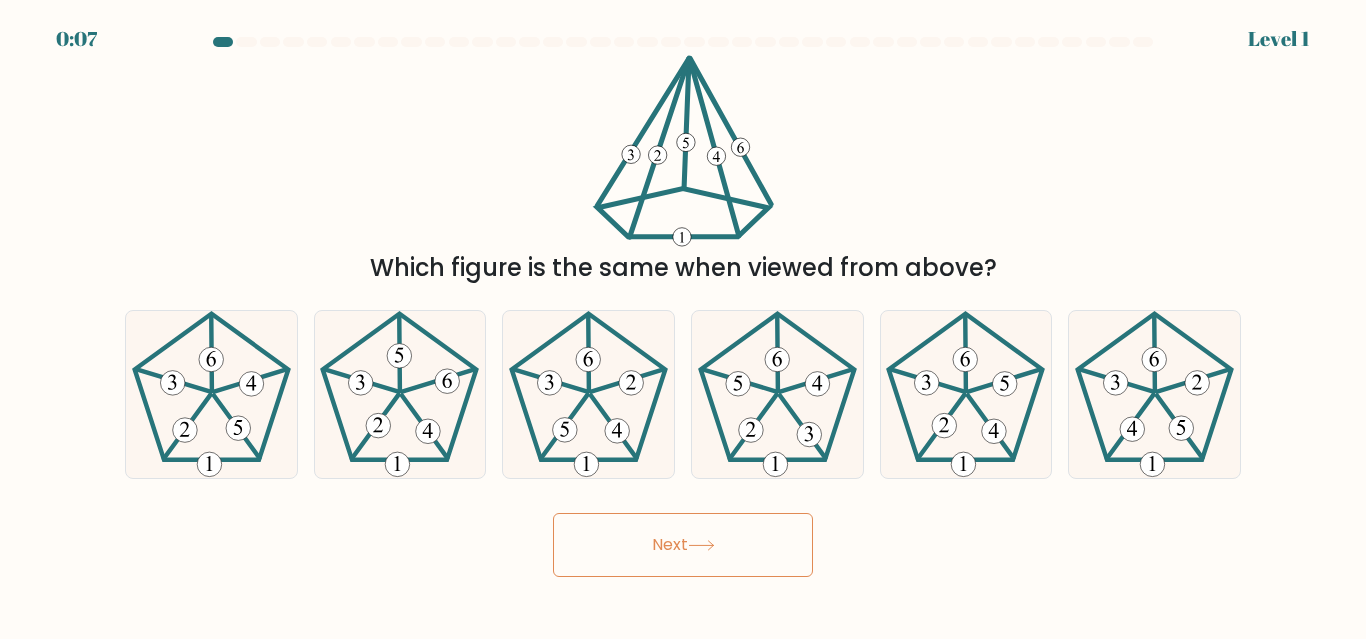 click on "Next" at bounding box center (683, 545) 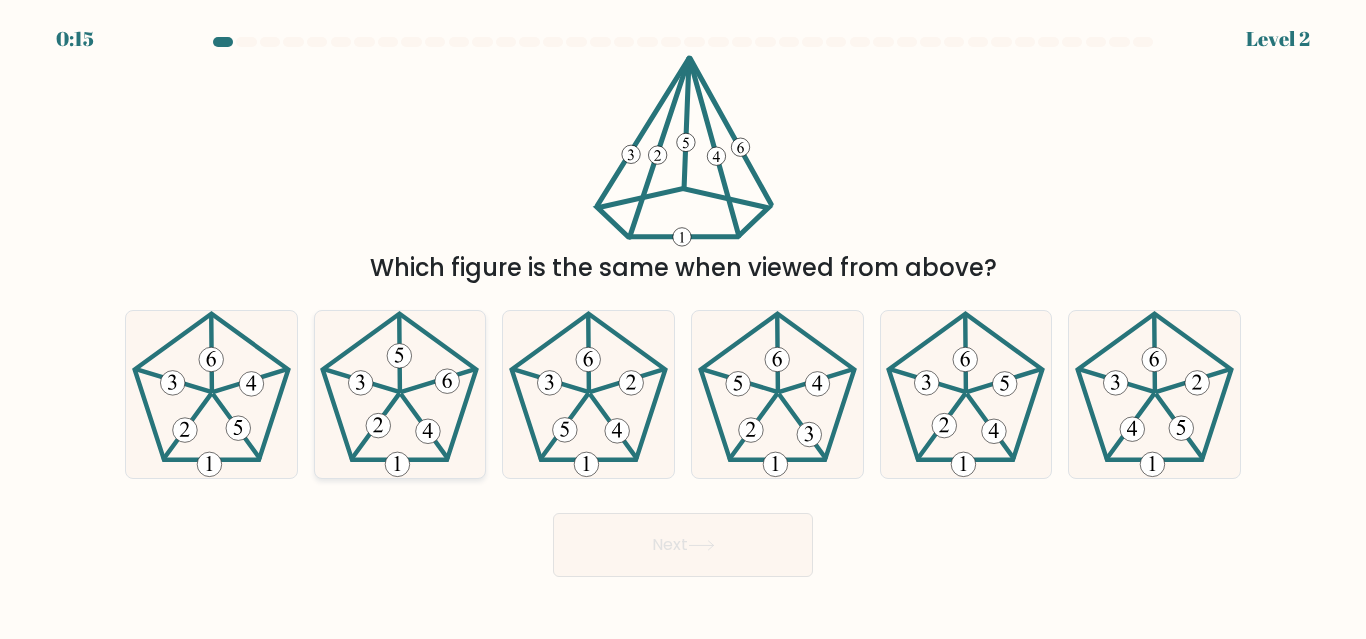 click at bounding box center [399, 394] 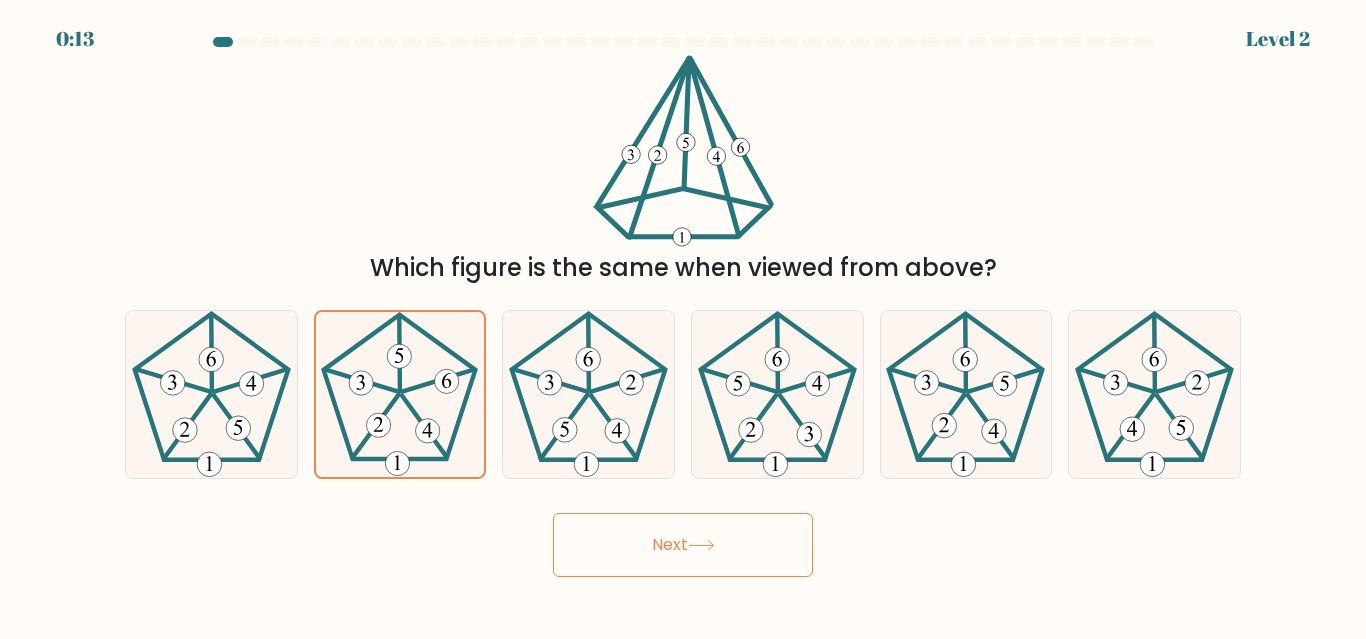click on "Next" at bounding box center [683, 545] 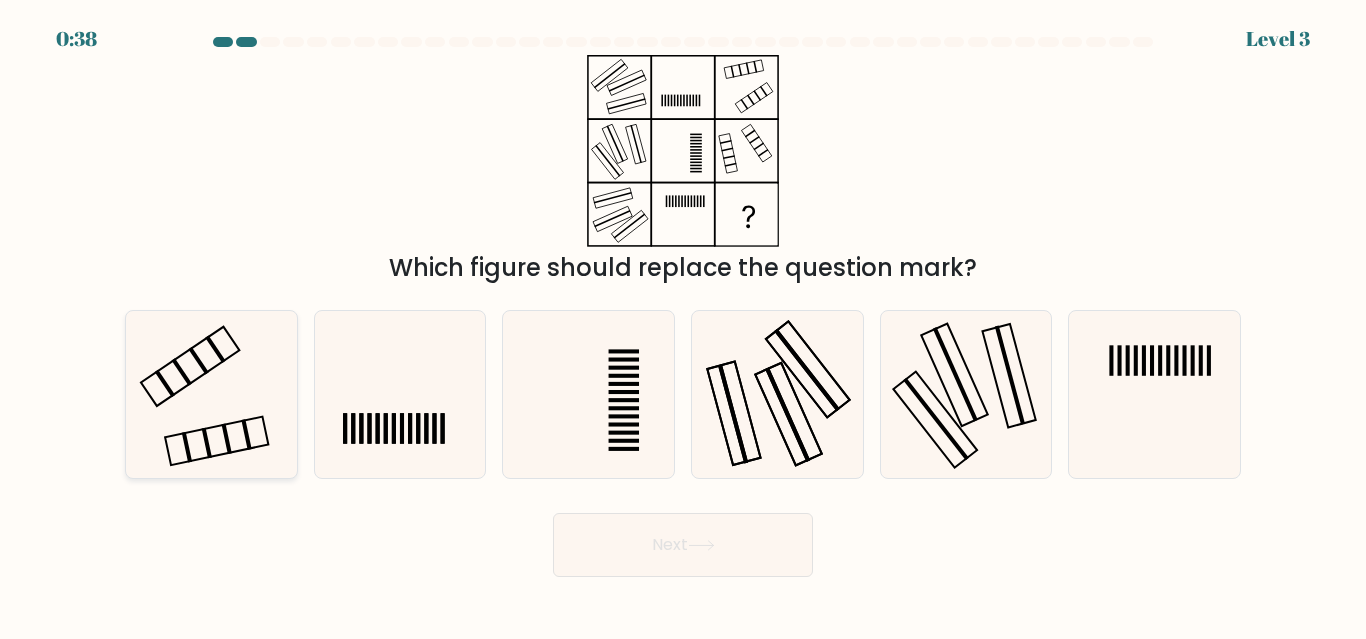 click at bounding box center [211, 394] 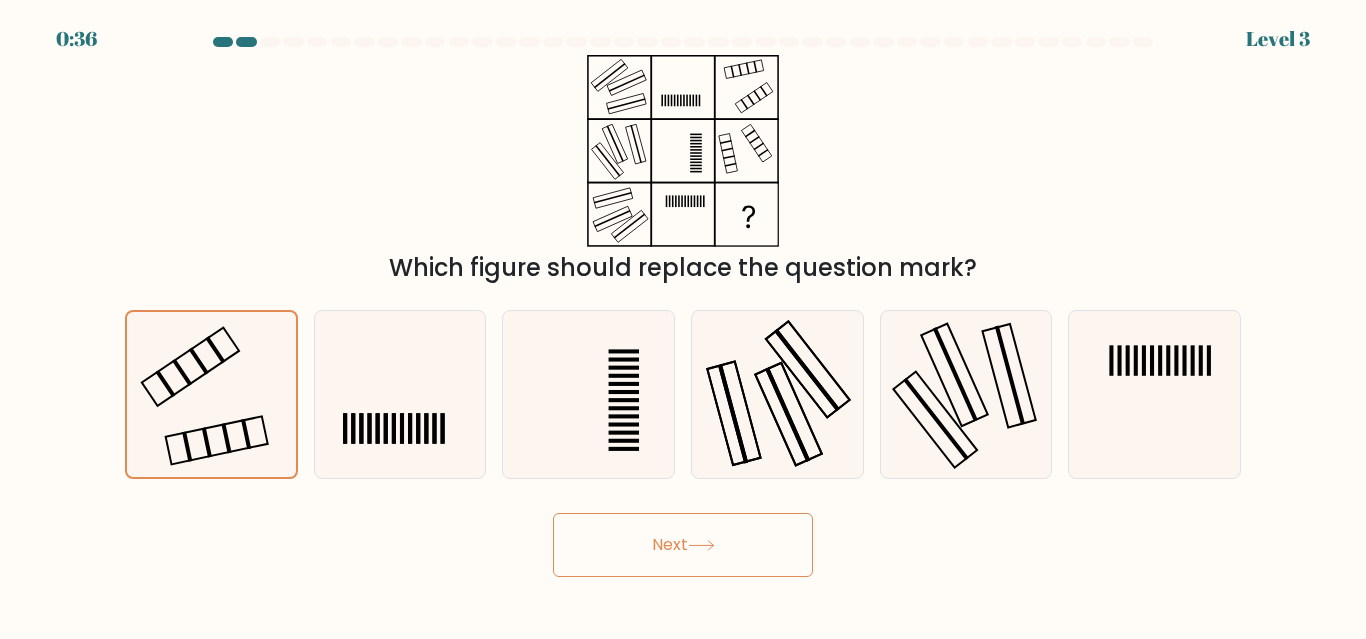 click on "Next" at bounding box center [683, 545] 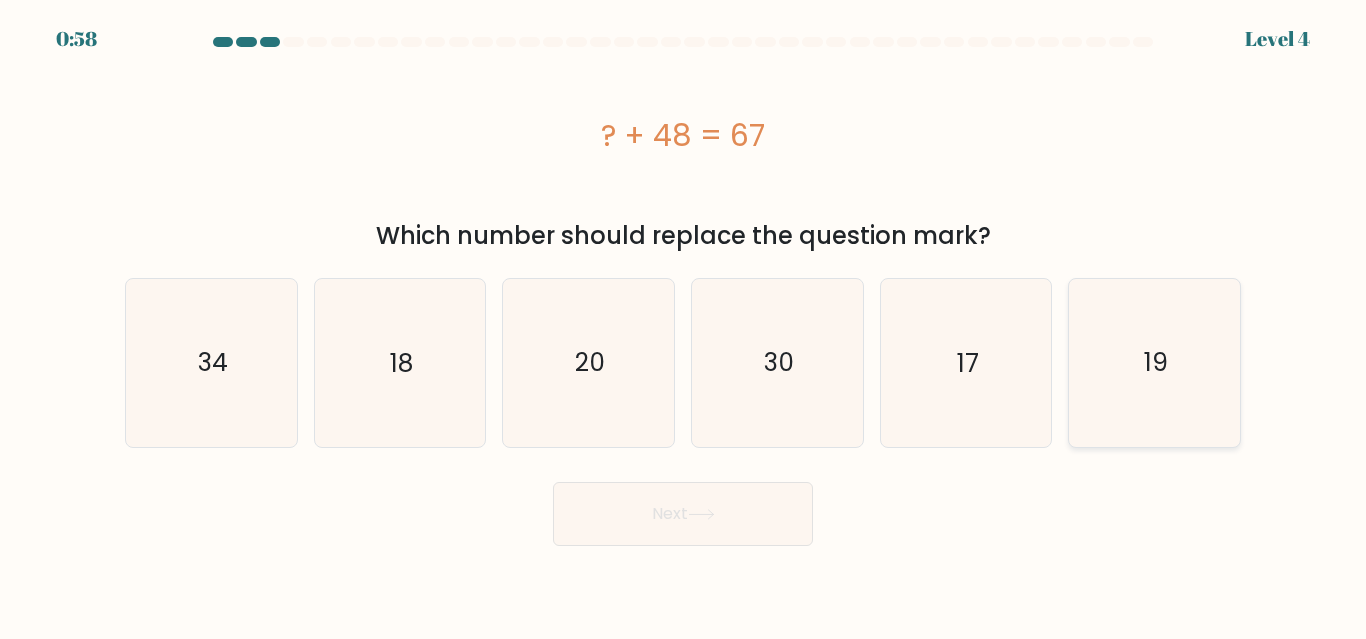 click on "19" at bounding box center (1154, 362) 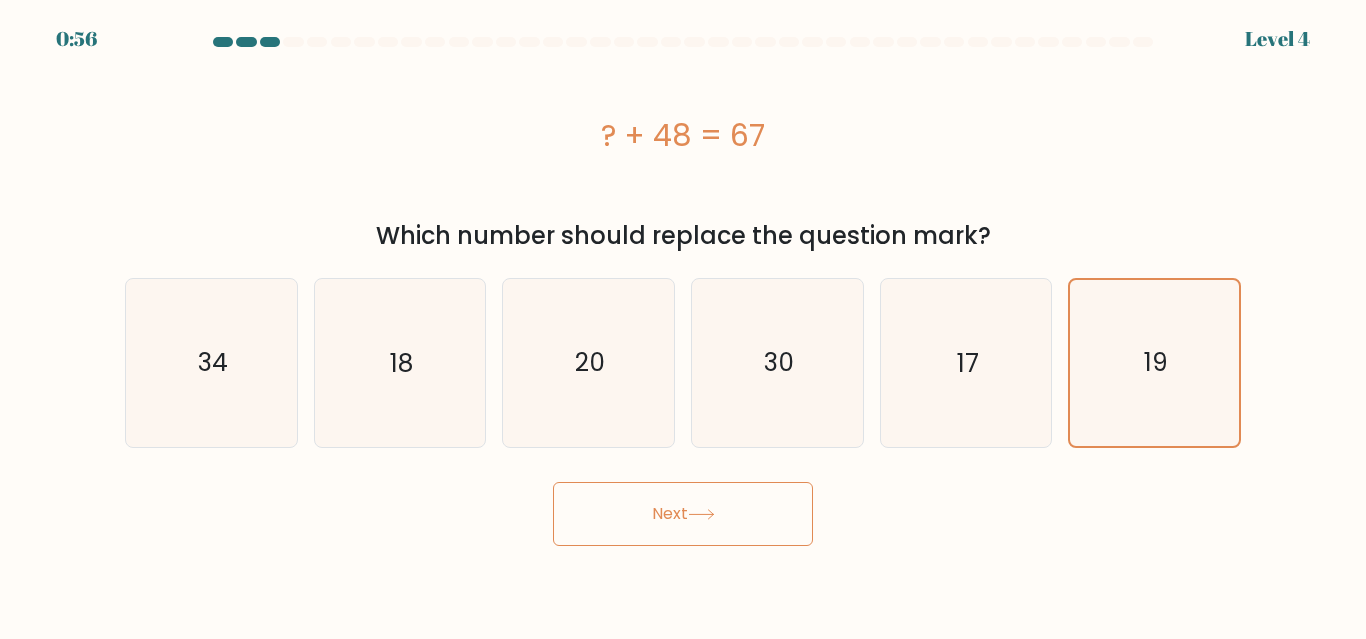 click on "Next" at bounding box center [683, 514] 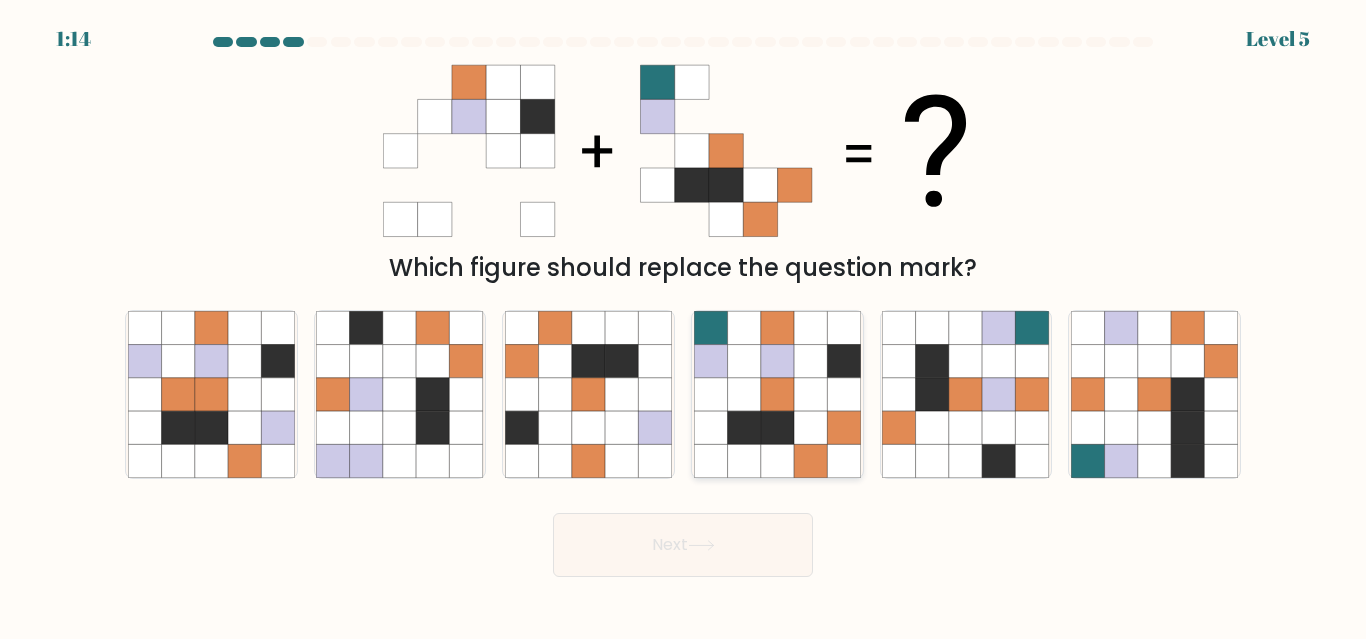 click at bounding box center [777, 327] 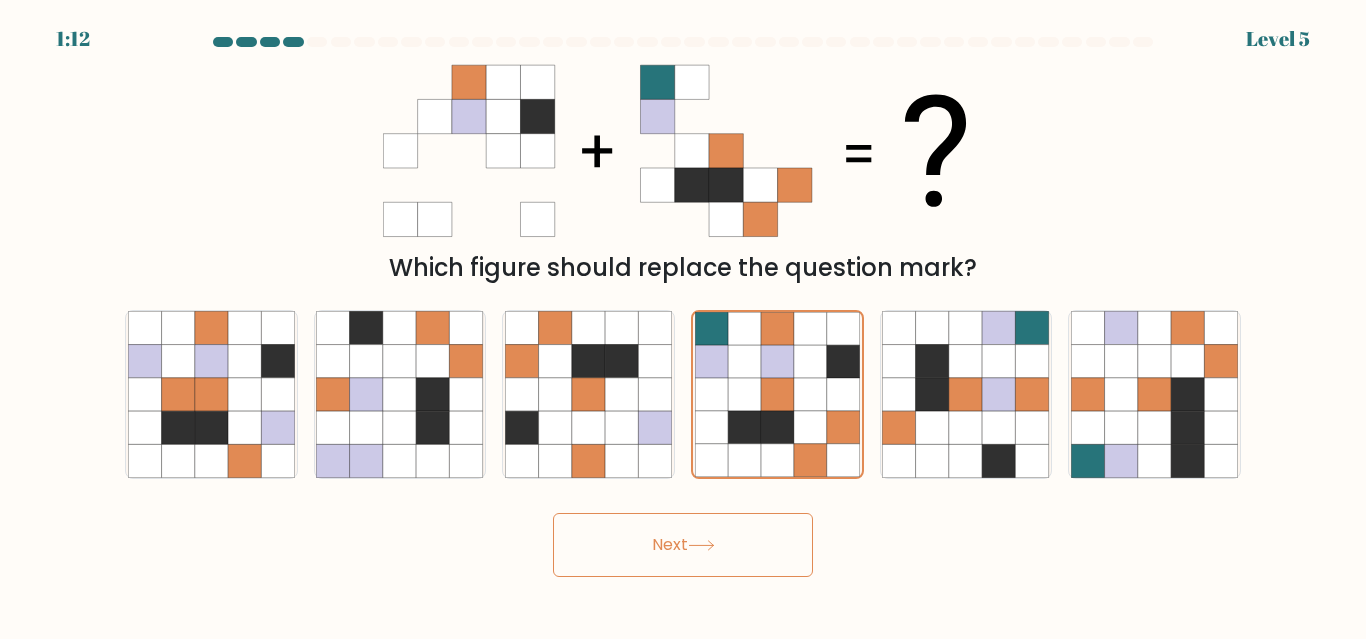 click on "Next" at bounding box center (683, 545) 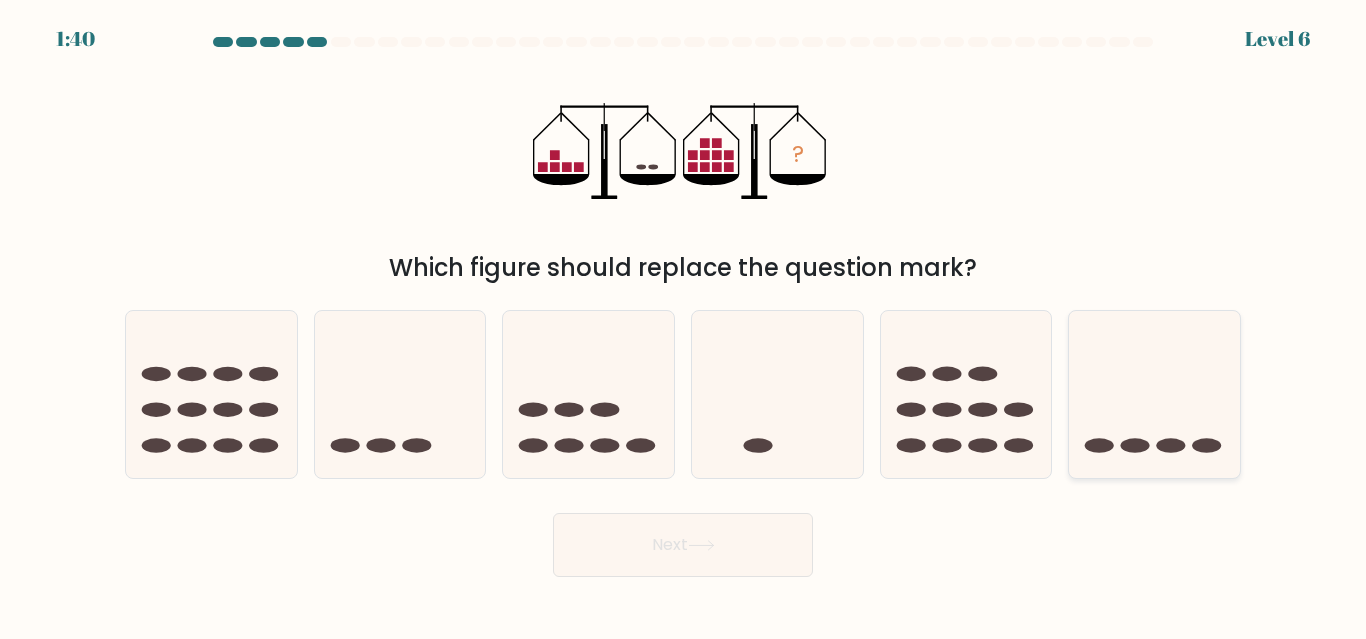 click at bounding box center (1154, 394) 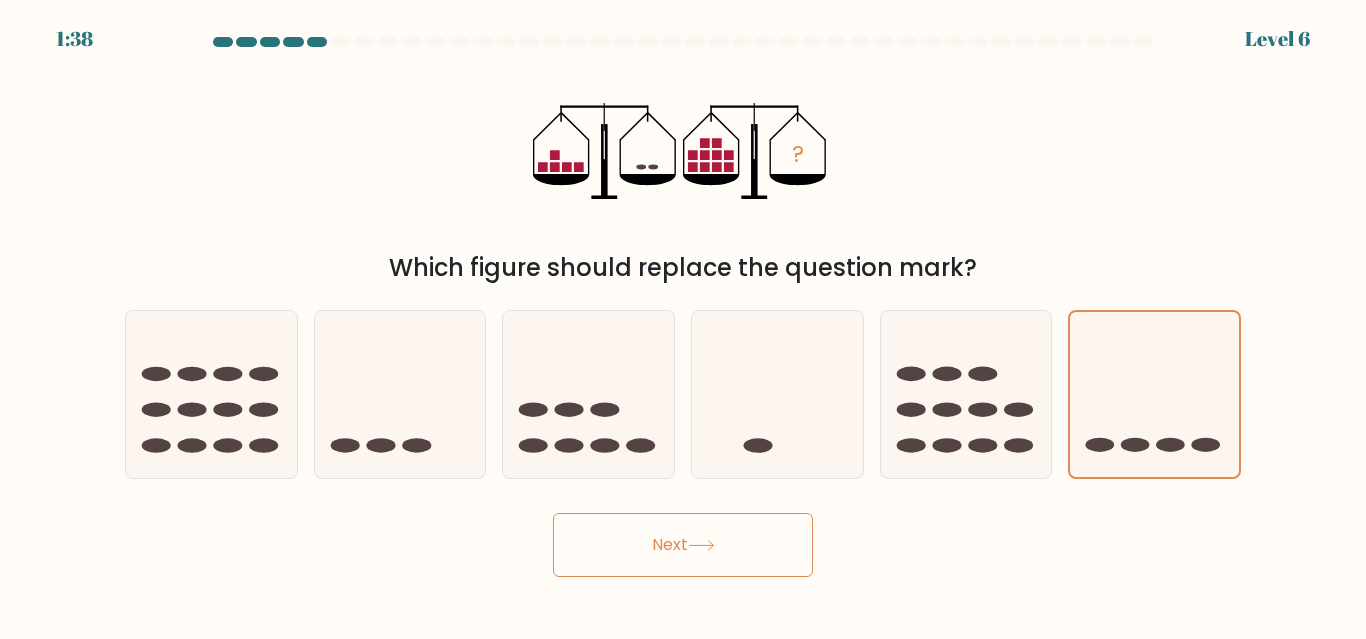 click on "Next" at bounding box center [683, 545] 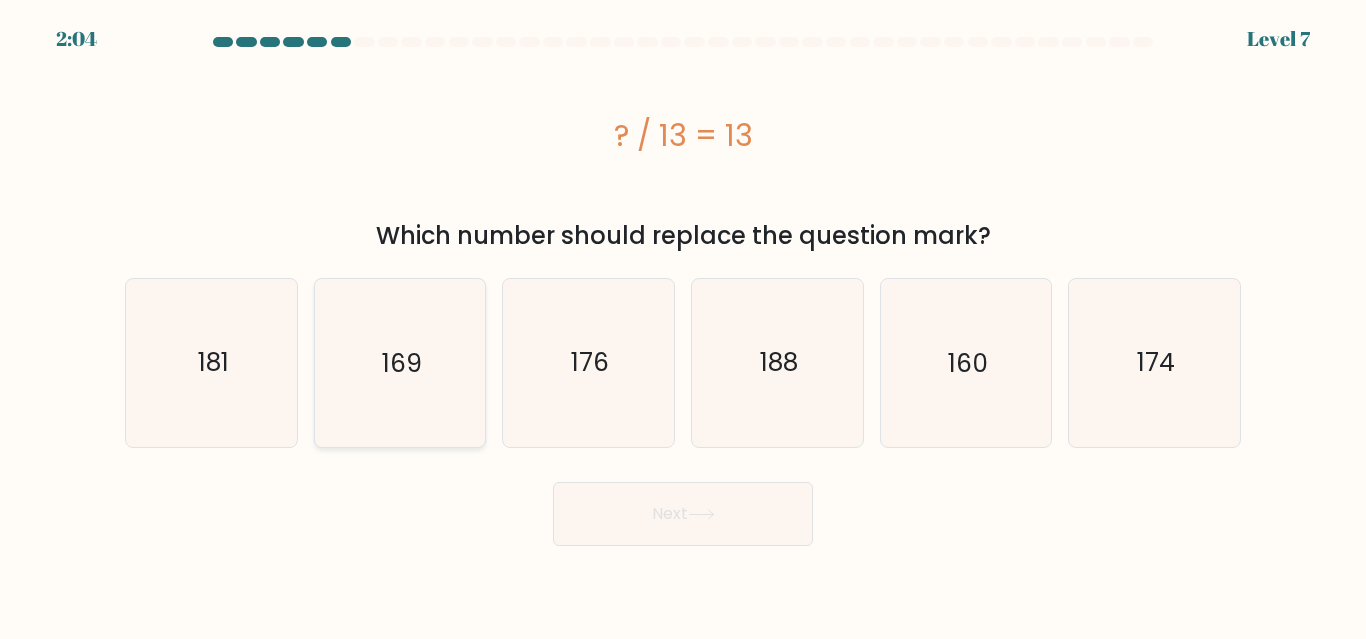 click on "169" at bounding box center [399, 362] 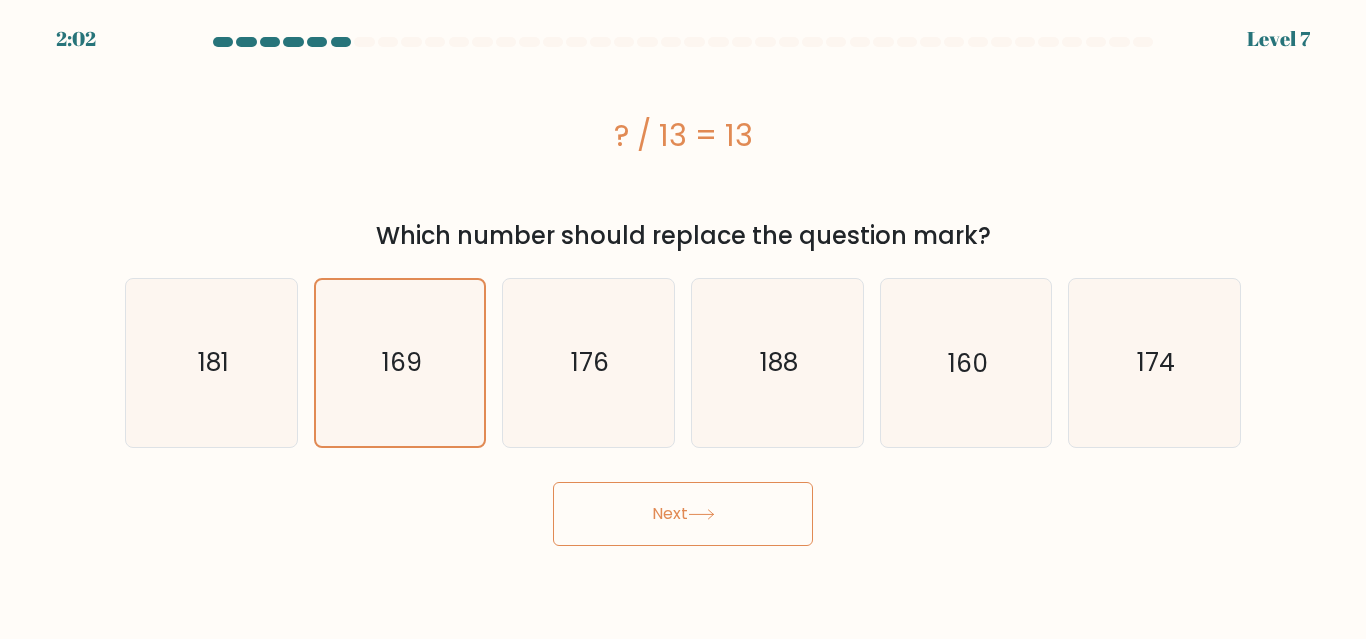 click on "Next" at bounding box center (683, 514) 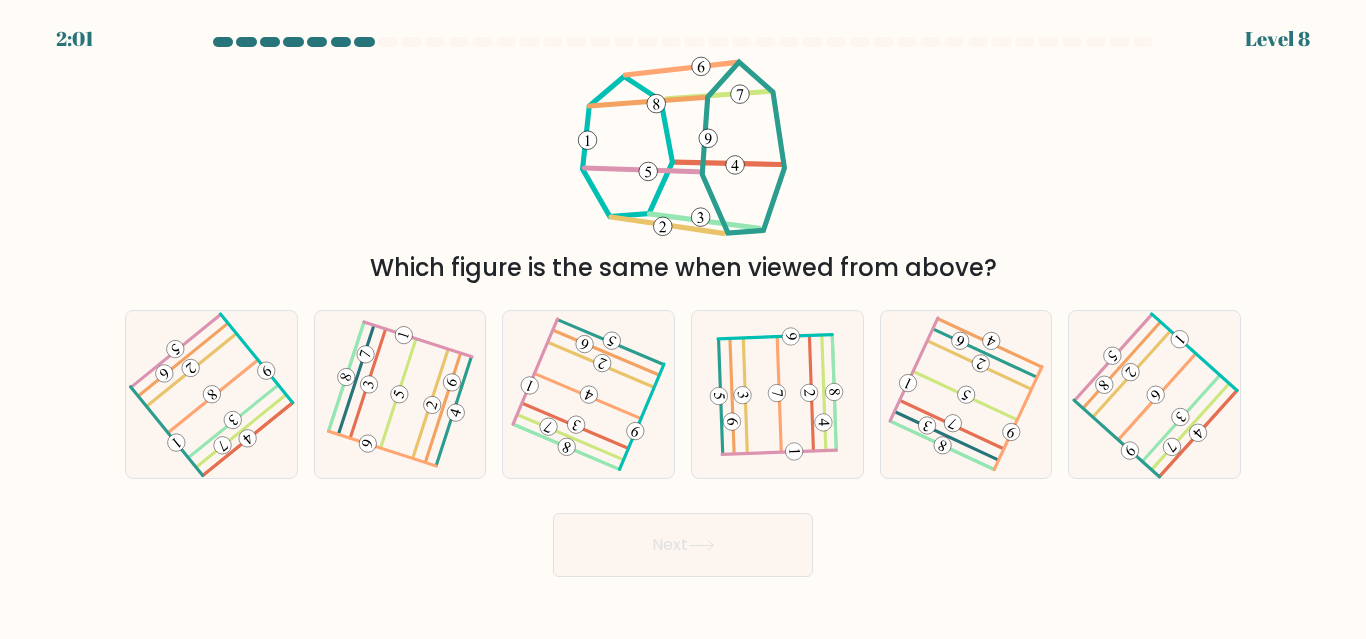 click at bounding box center [683, 307] 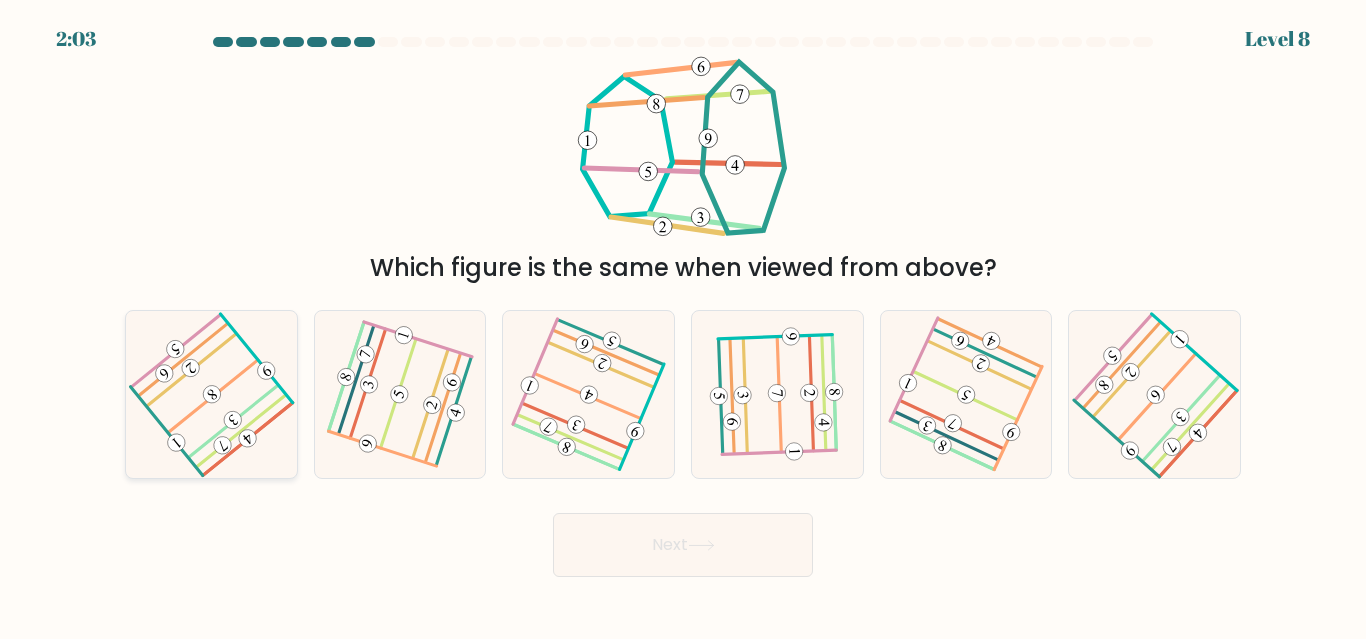 click at bounding box center (211, 395) 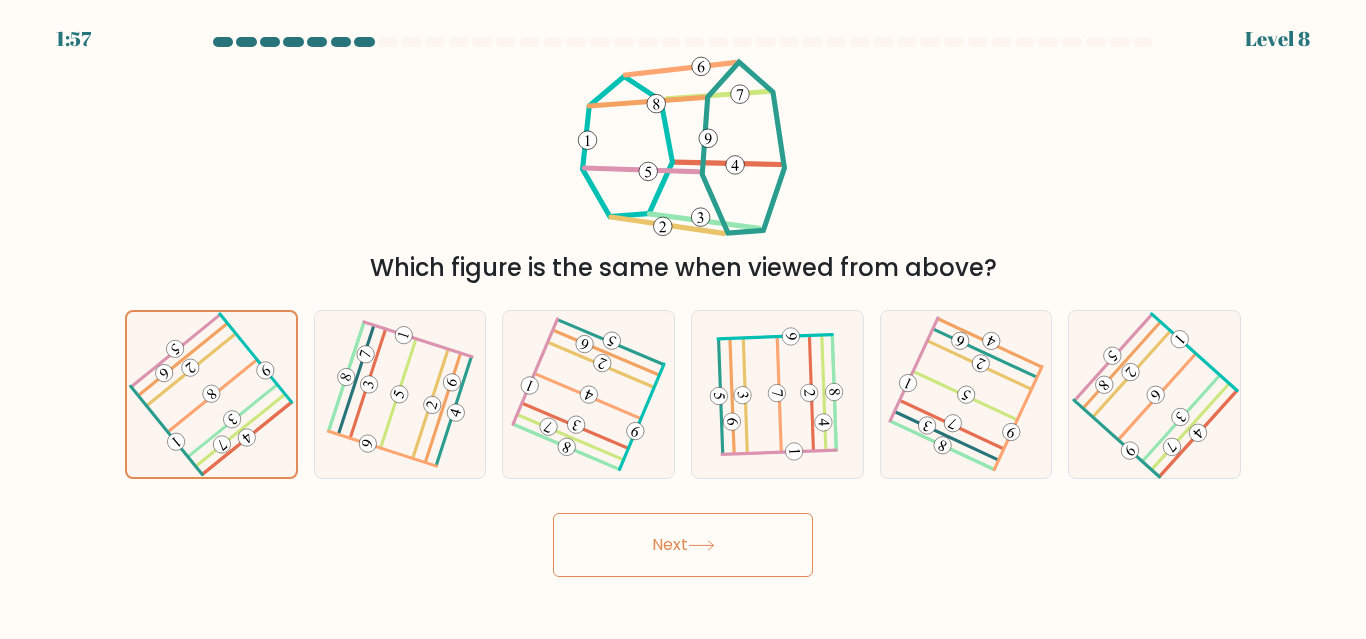 click on "Next" at bounding box center (683, 545) 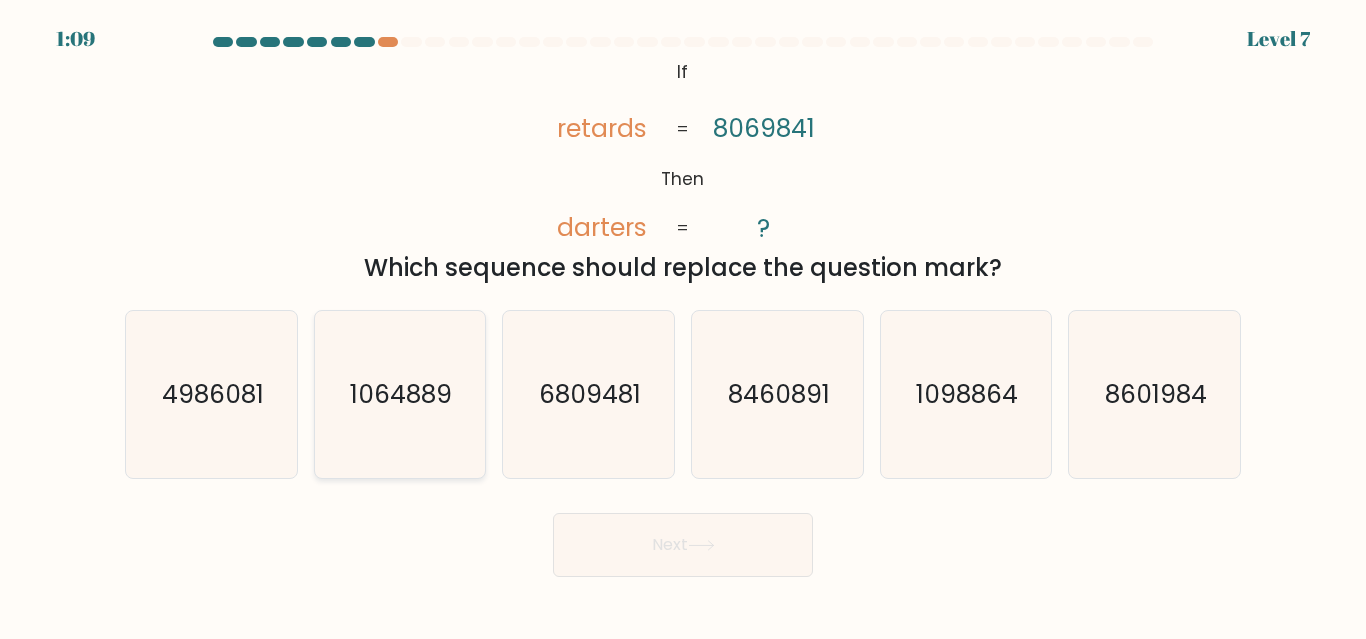 click on "1064889" at bounding box center [399, 394] 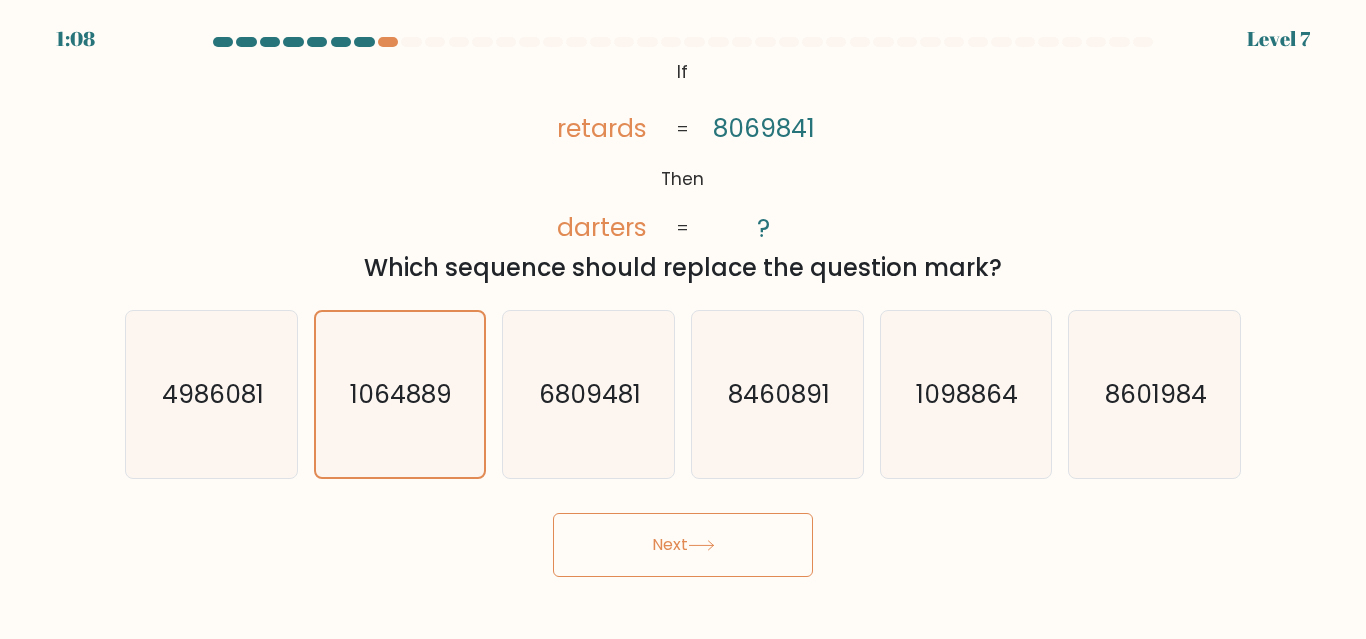 click on "Next" at bounding box center [683, 545] 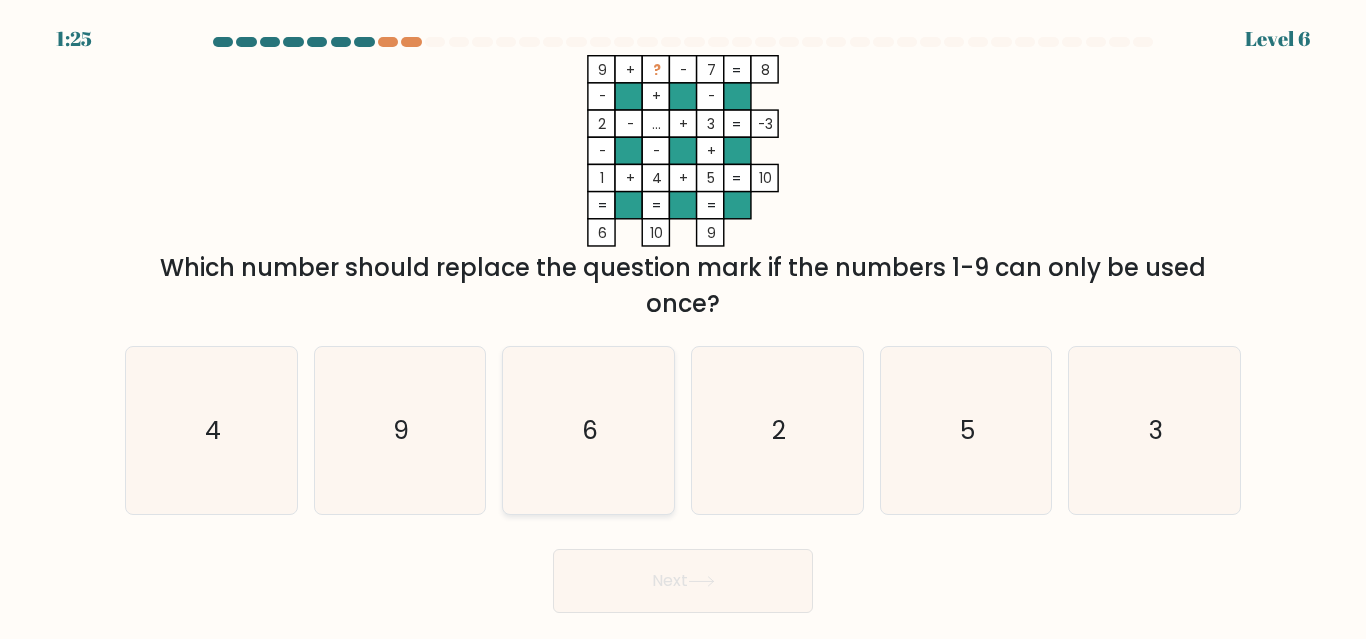 click on "6" at bounding box center [588, 430] 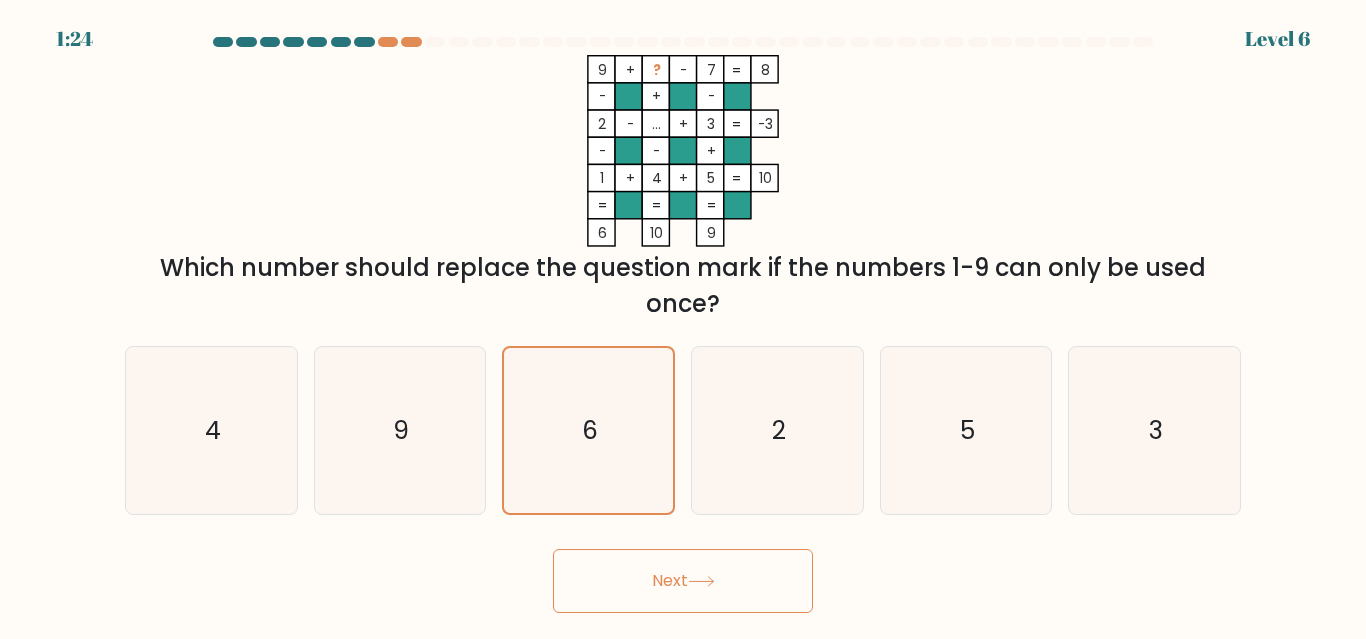 click on "Next" at bounding box center [683, 581] 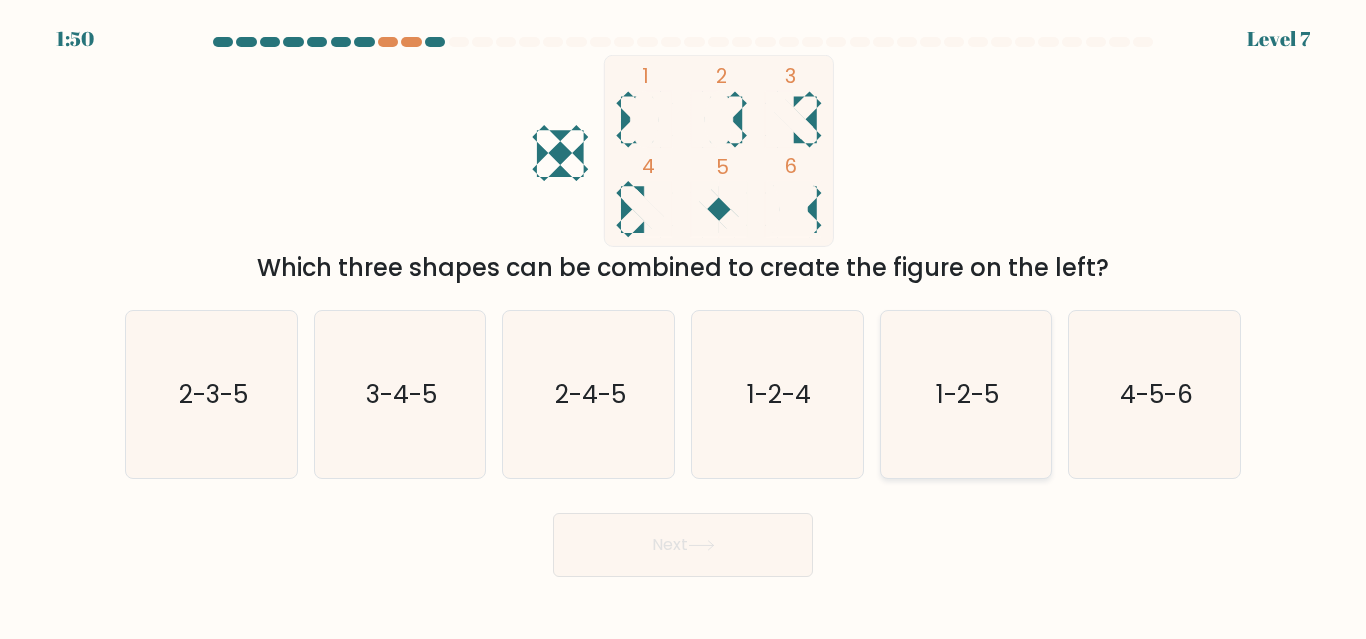 click on "1-2-5" at bounding box center [967, 394] 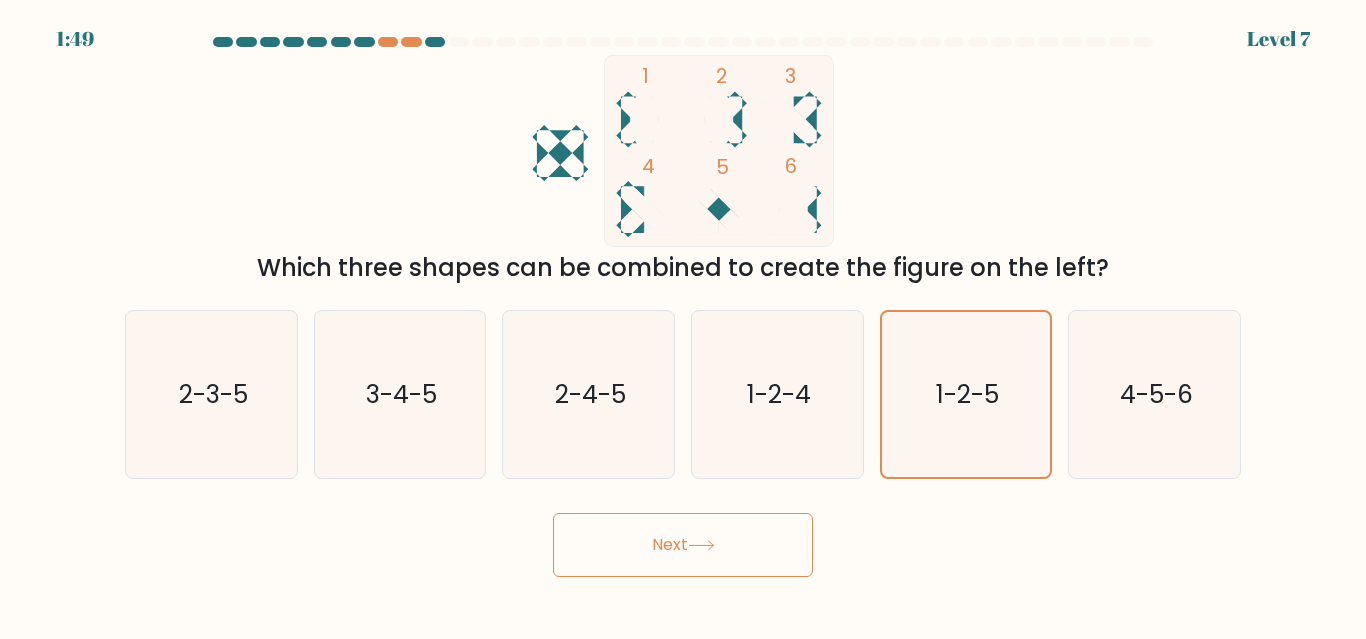 click on "Next" at bounding box center (683, 545) 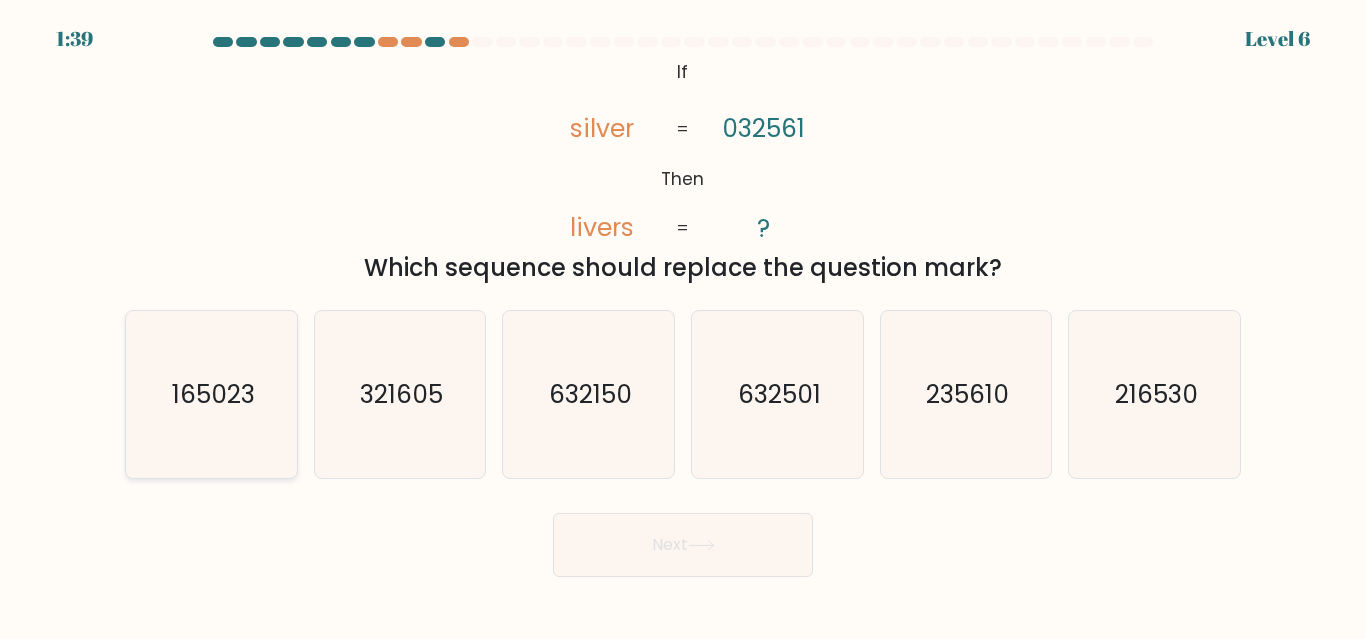 click on "165023" at bounding box center [212, 394] 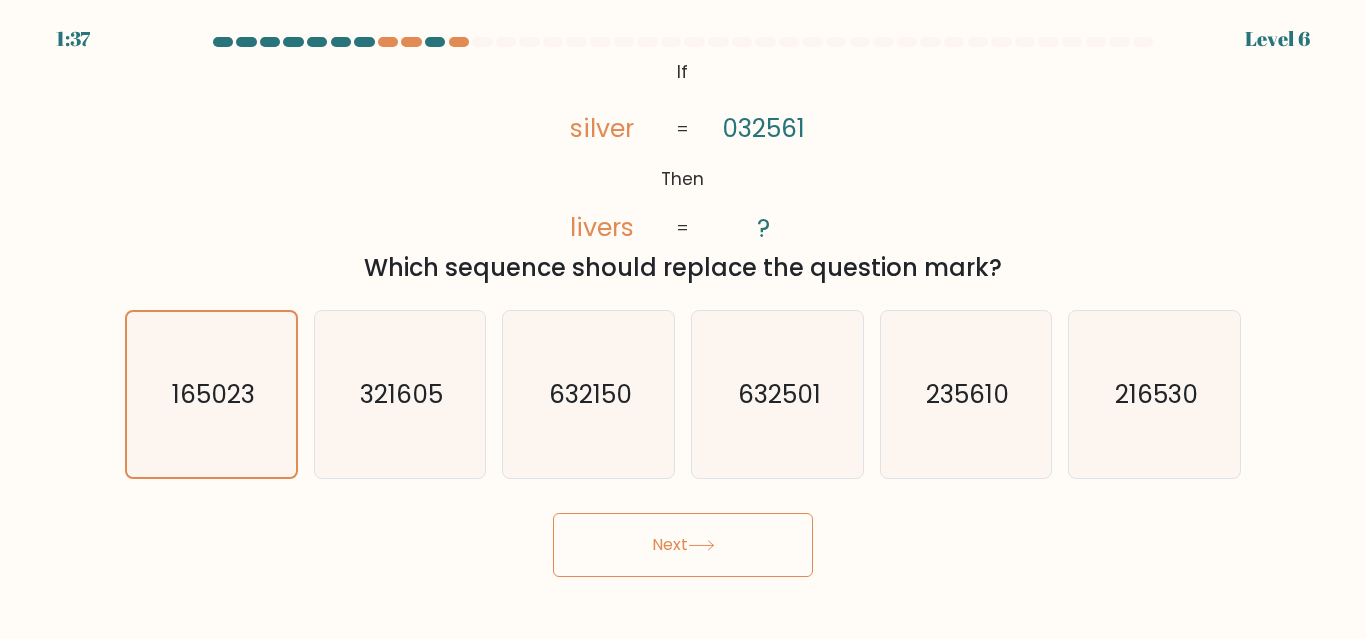 click on "Next" at bounding box center (683, 545) 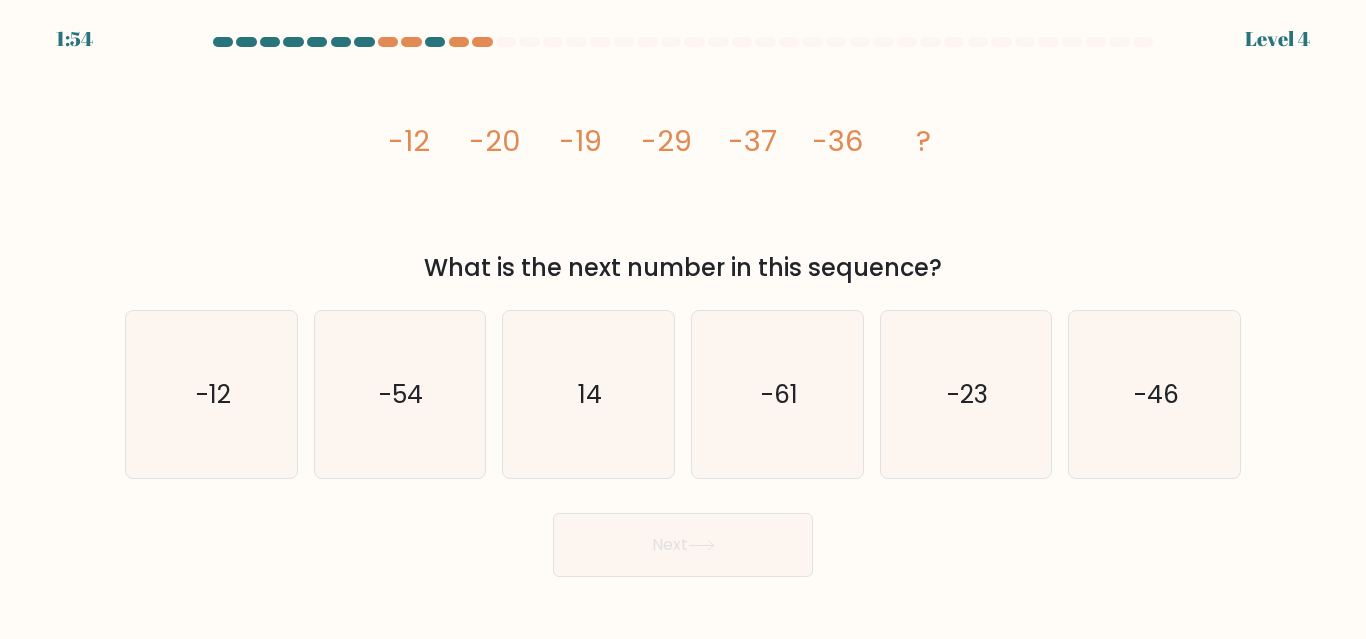 click on "What is the next number in this sequence?" at bounding box center [683, 268] 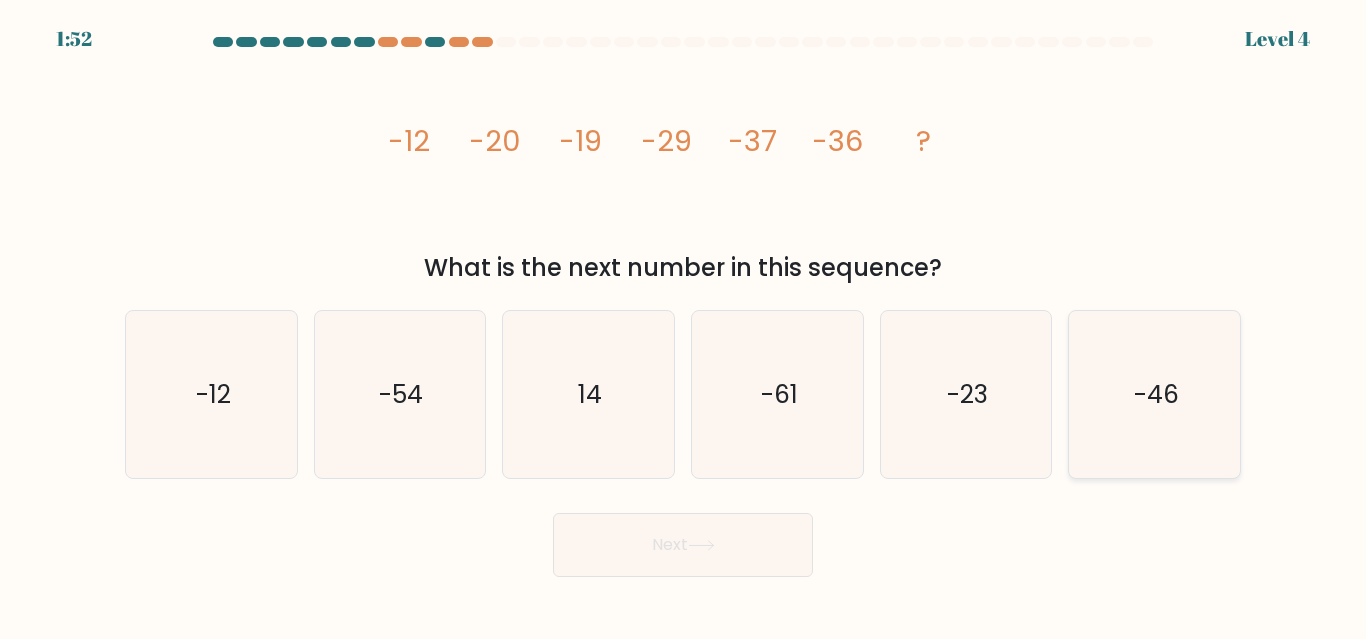 click on "-46" at bounding box center [1154, 394] 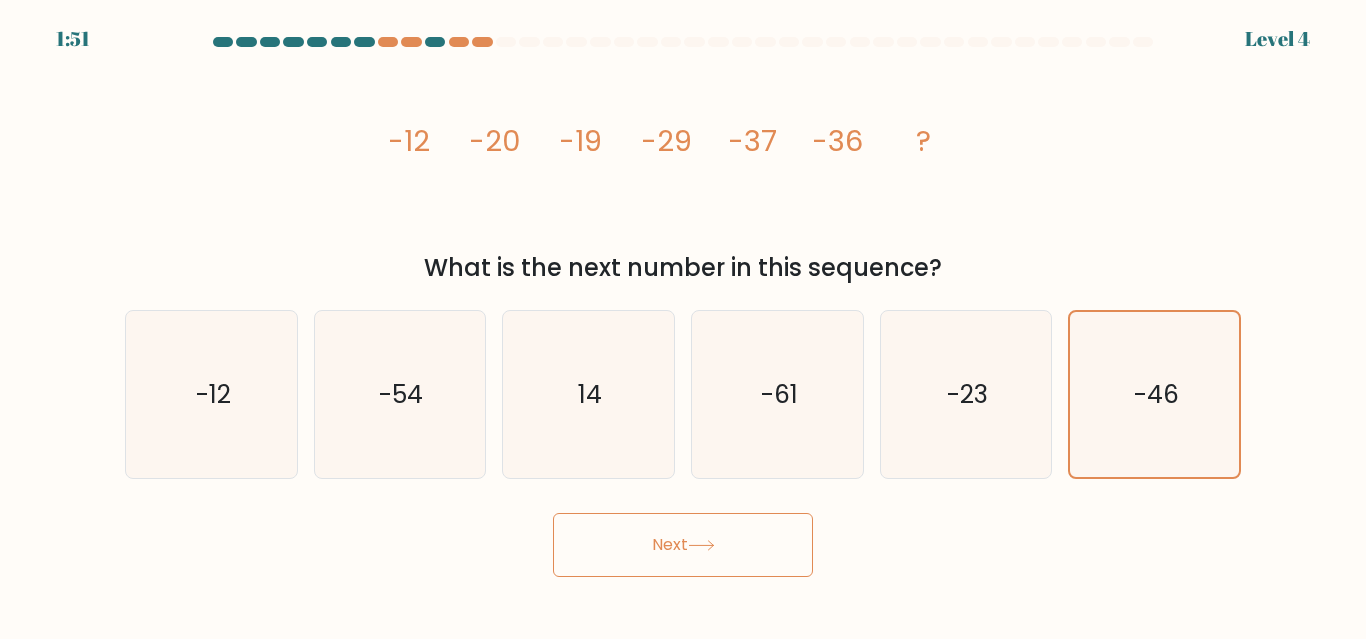 click on "Next" at bounding box center [683, 545] 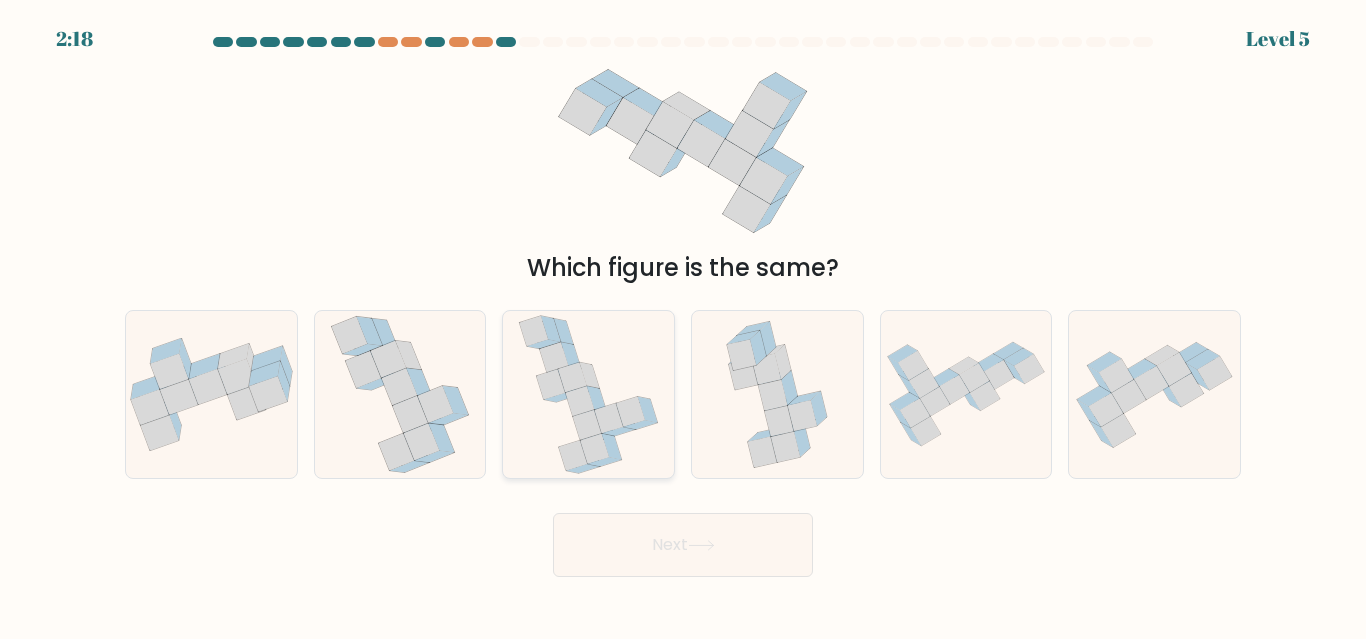 click at bounding box center [609, 418] 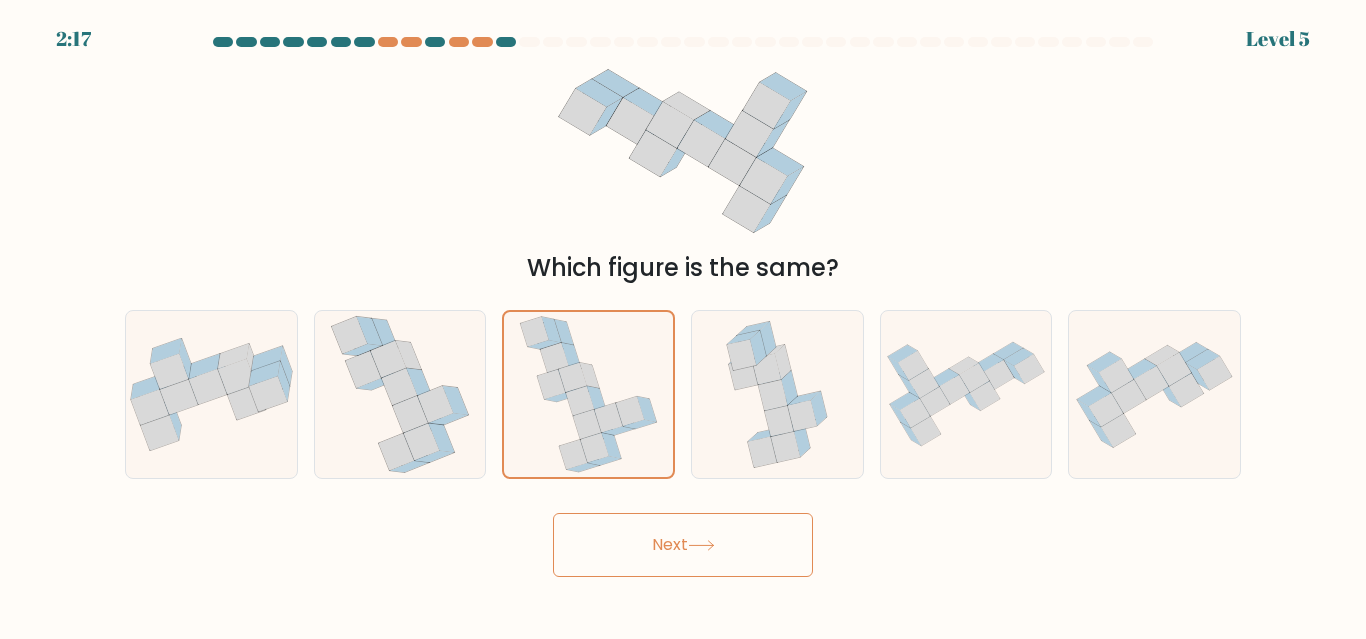 click on "Next" at bounding box center (683, 545) 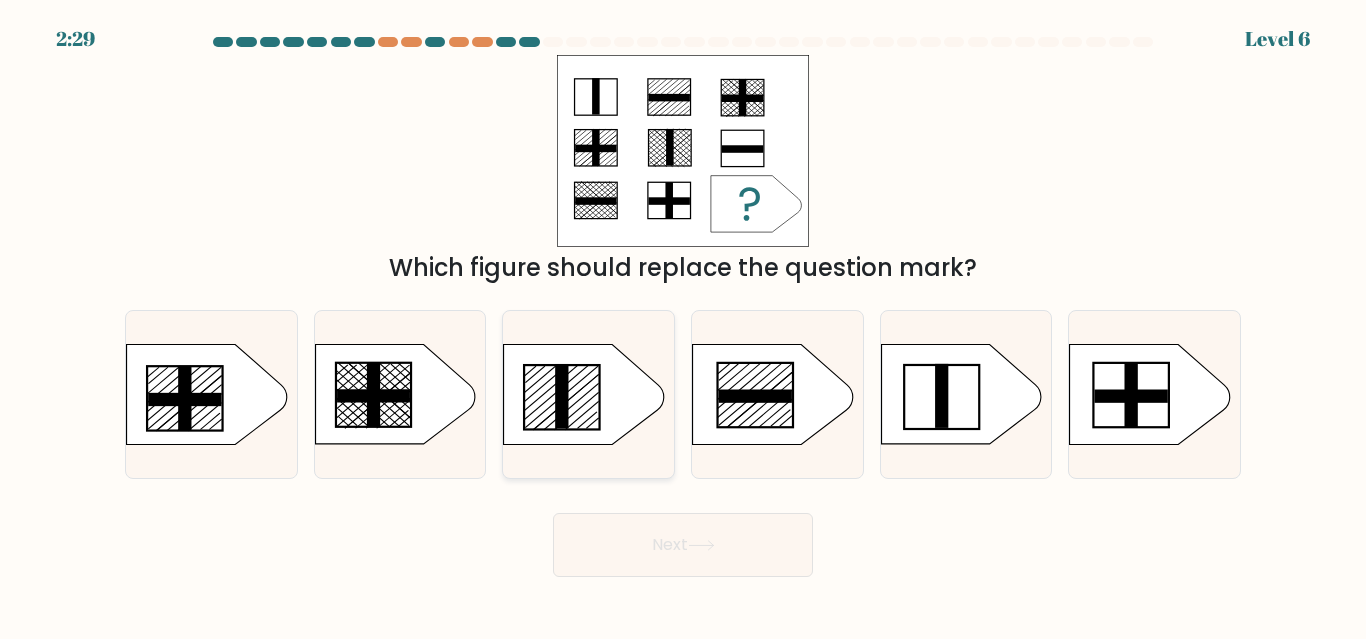 click at bounding box center [584, 395] 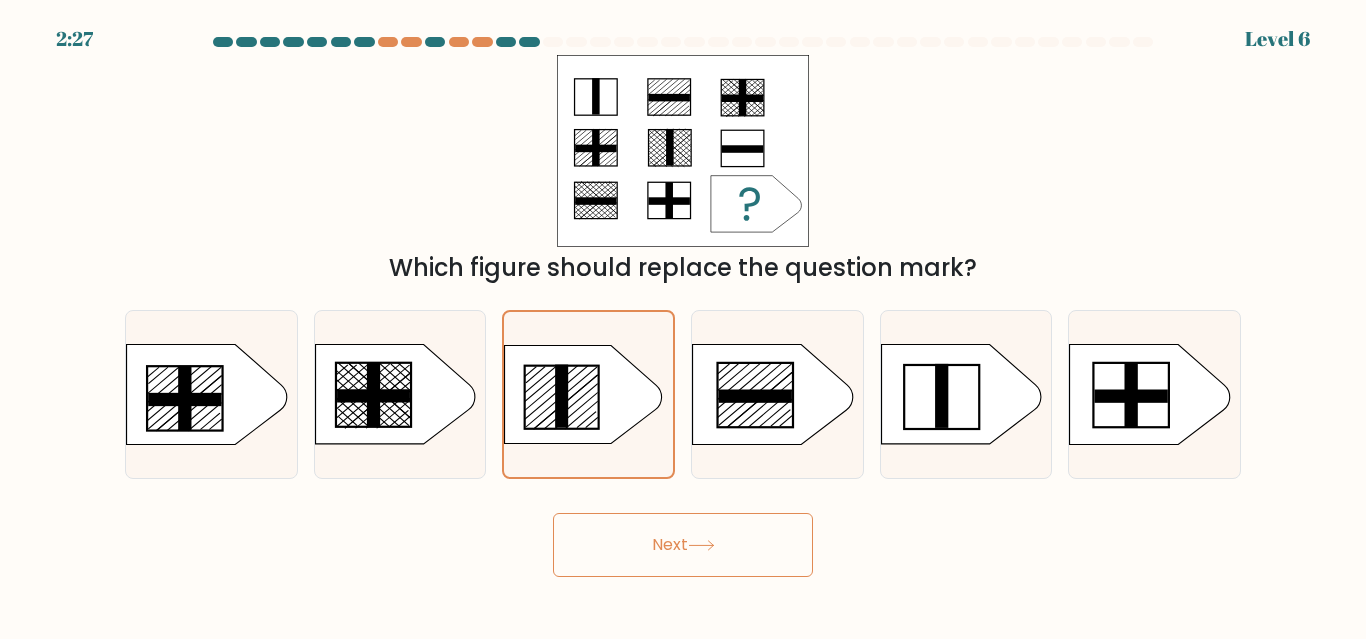 drag, startPoint x: 643, startPoint y: 510, endPoint x: 647, endPoint y: 527, distance: 17.464249 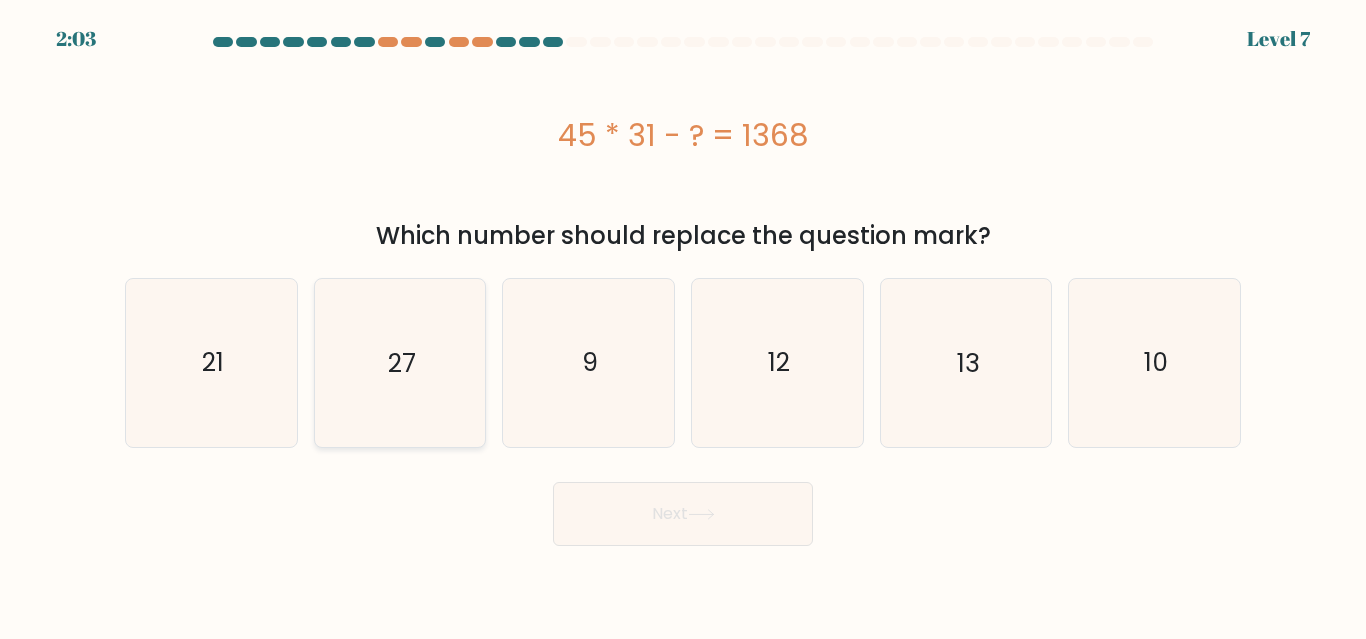 click on "27" at bounding box center (399, 362) 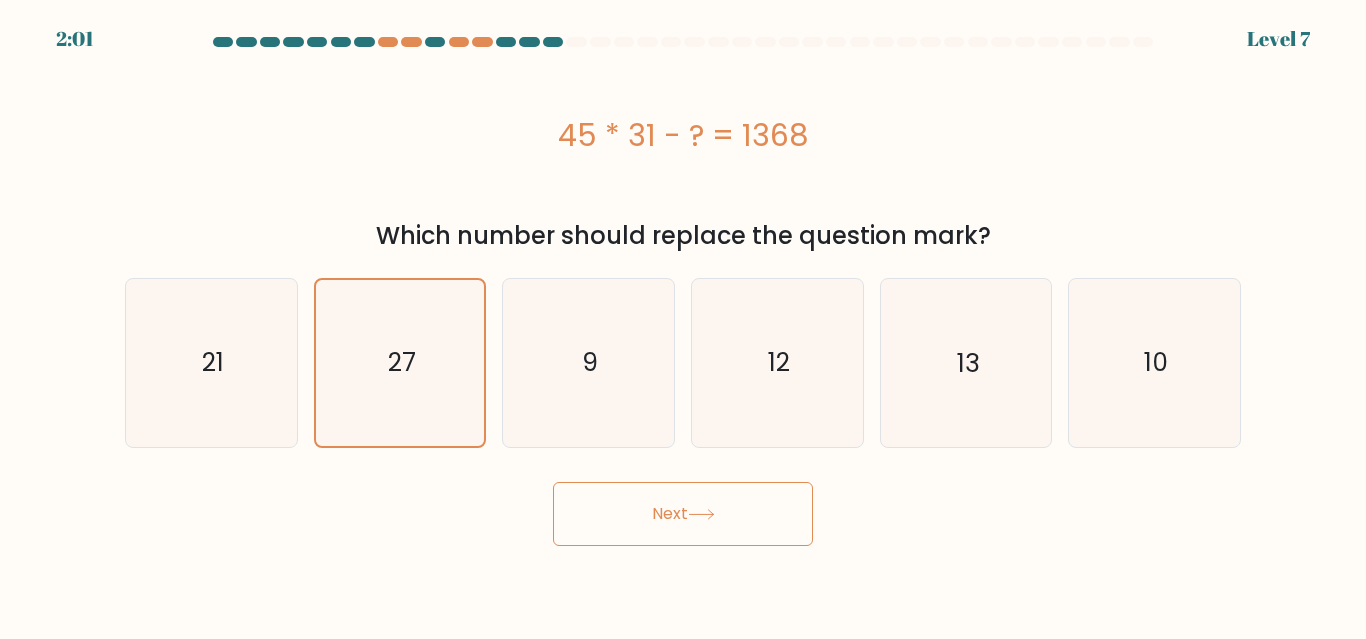 click on "Next" at bounding box center (683, 514) 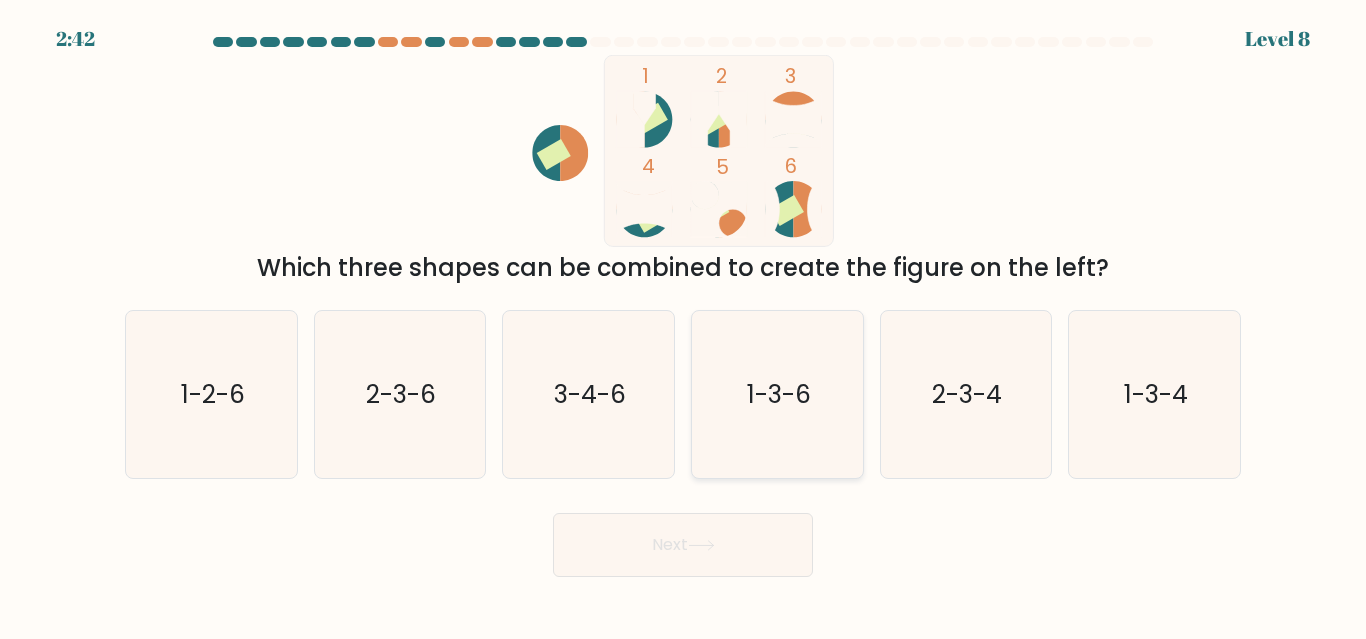 click on "1-3-6" at bounding box center (777, 394) 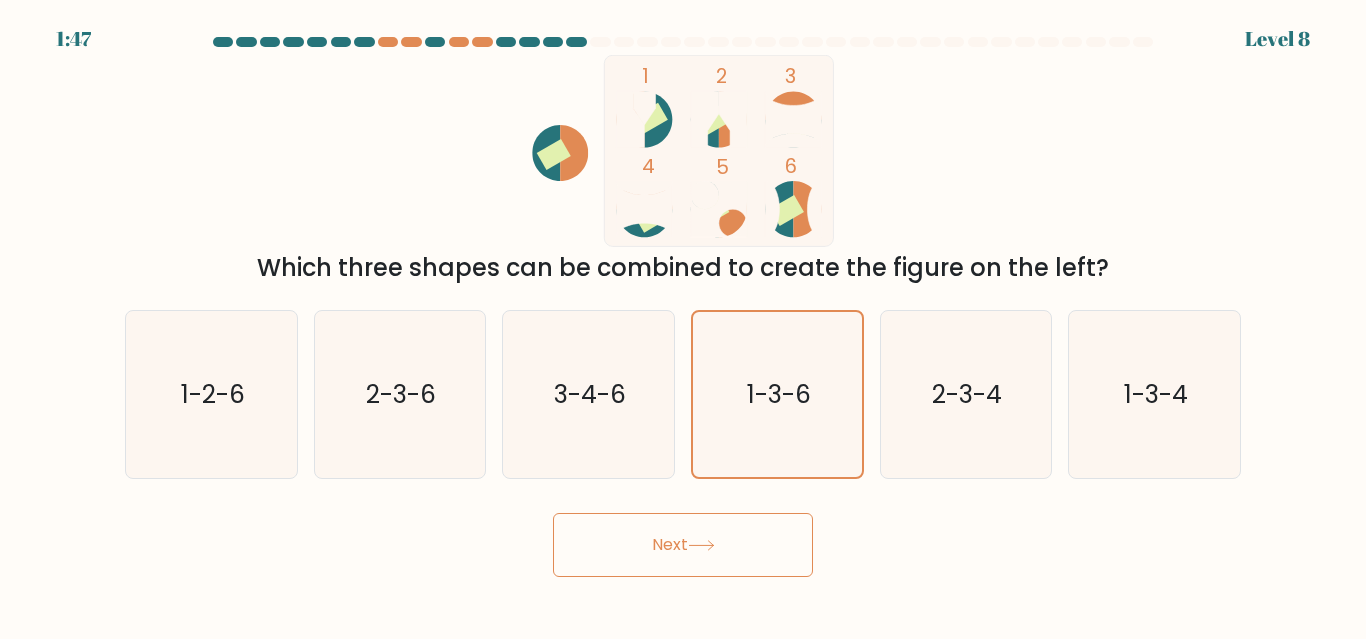 click at bounding box center [718, 150] 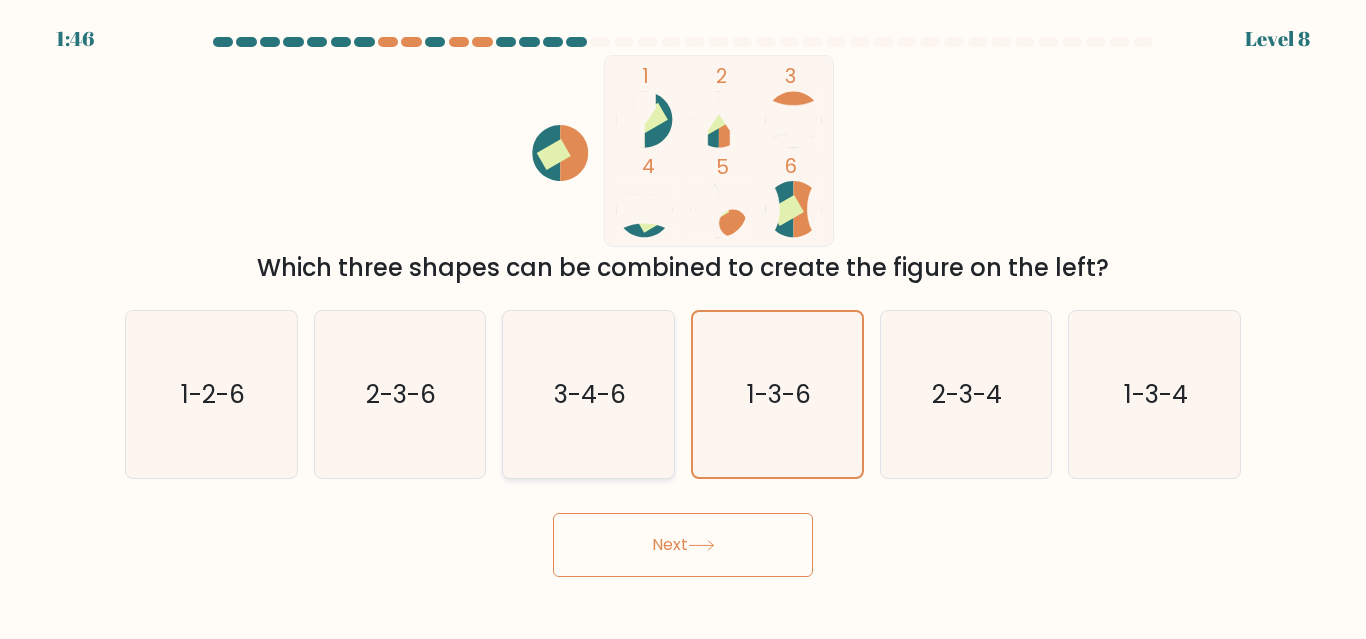 click on "3-4-6" at bounding box center (588, 394) 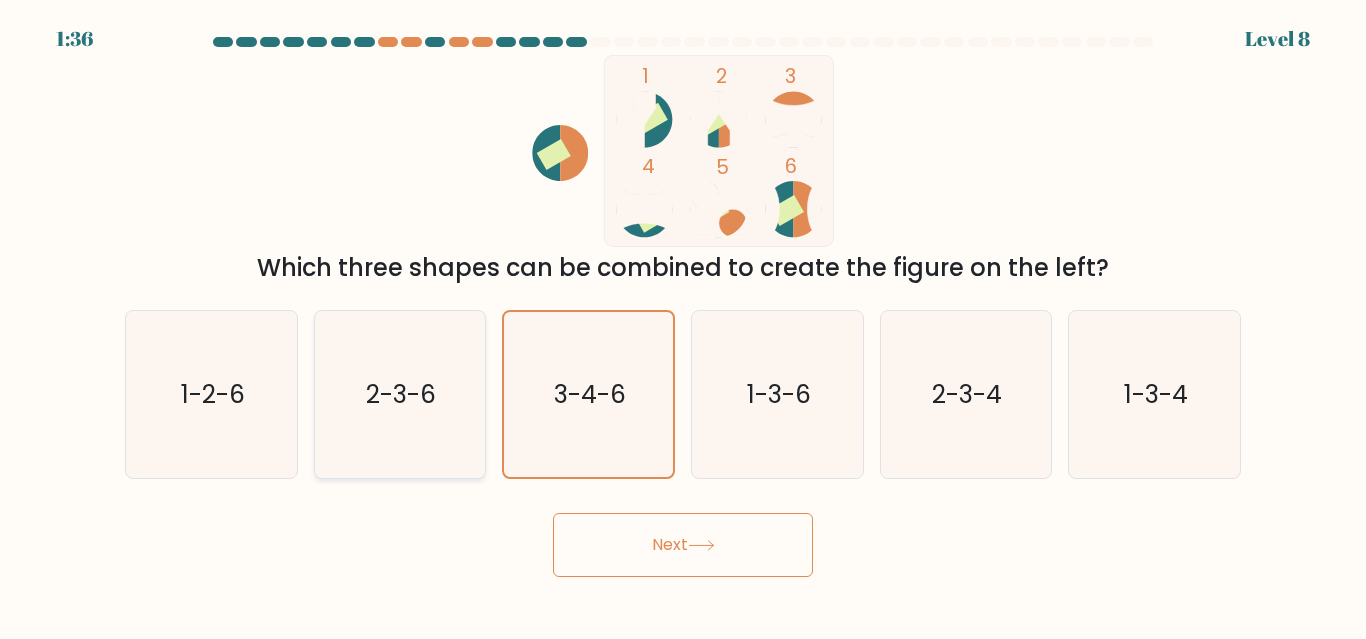 click on "2-3-6" at bounding box center [399, 394] 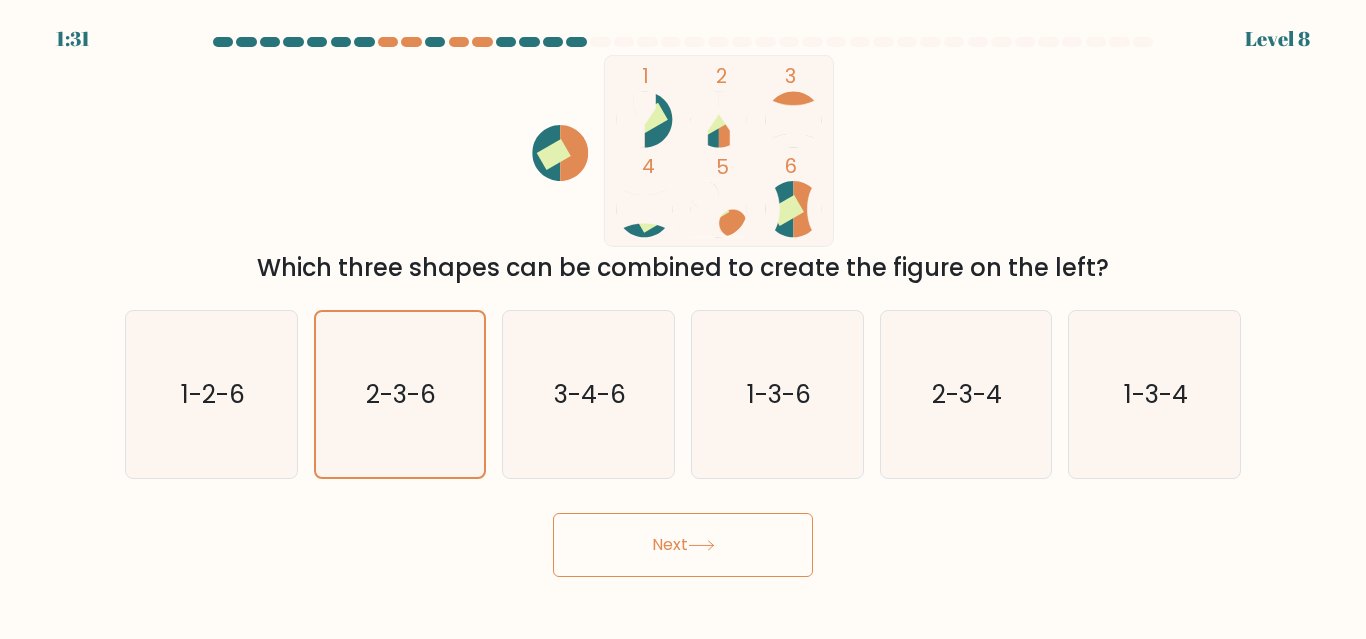 click on "Next" at bounding box center [683, 545] 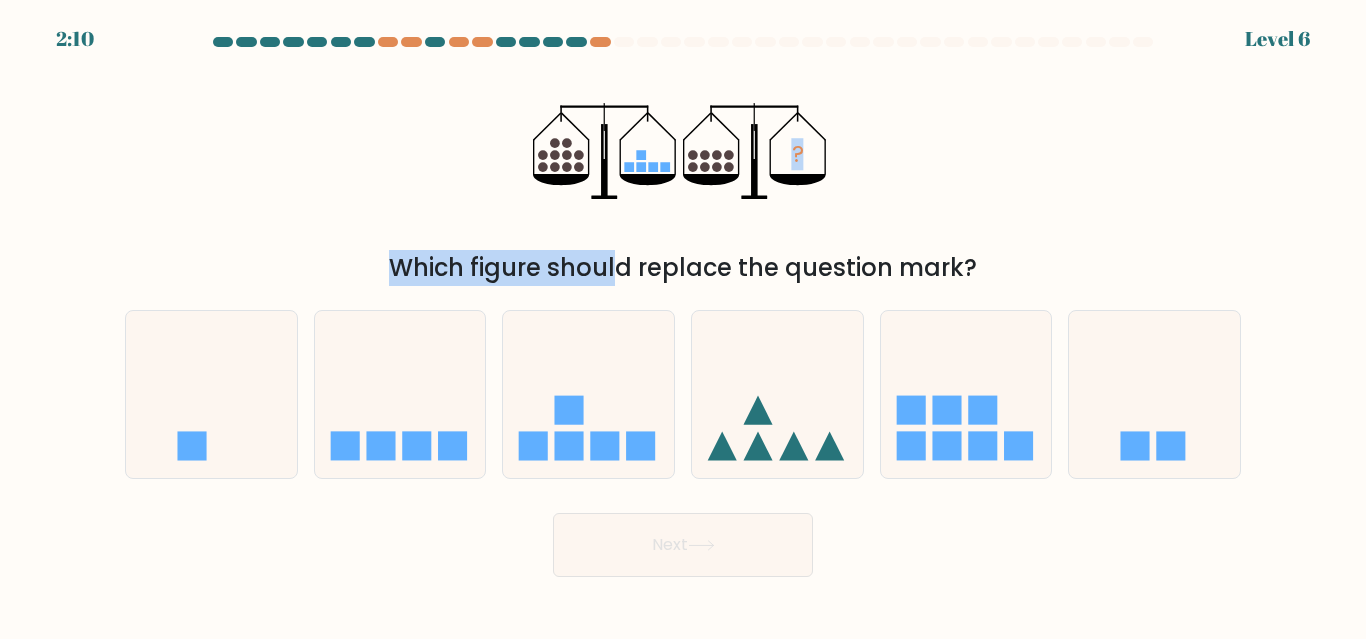 drag, startPoint x: 461, startPoint y: 276, endPoint x: 190, endPoint y: 202, distance: 280.9217 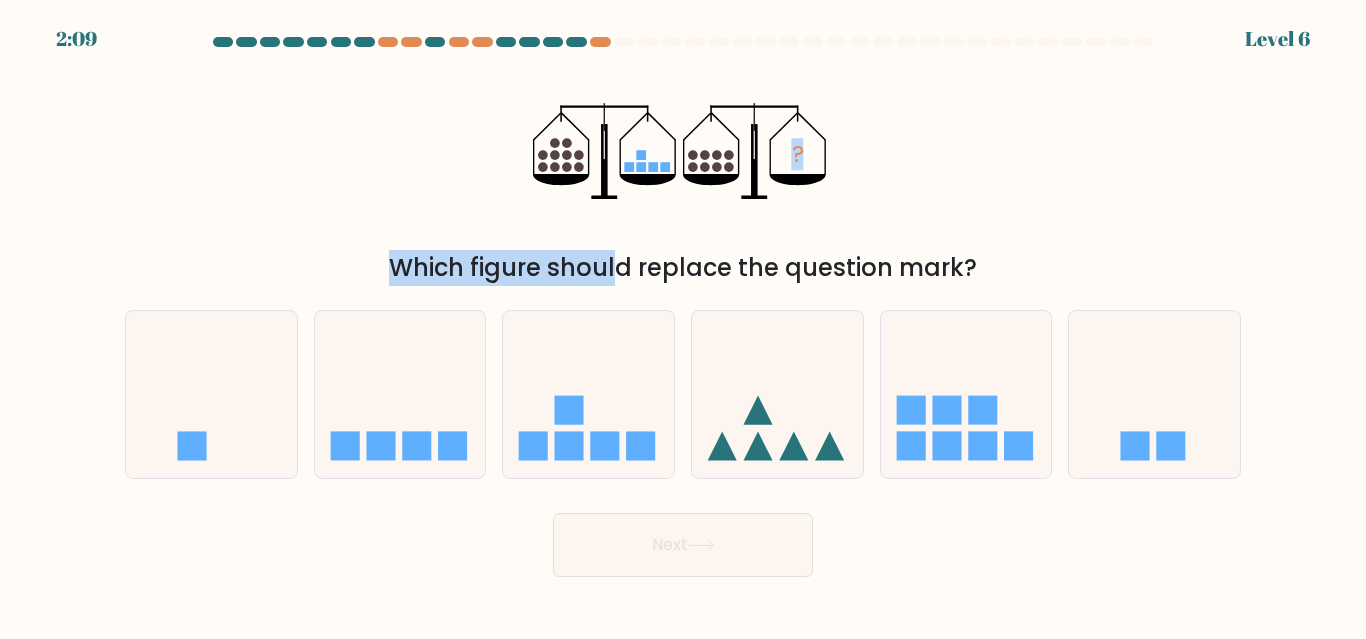 click on "?
Which figure should replace the question mark?" at bounding box center [683, 170] 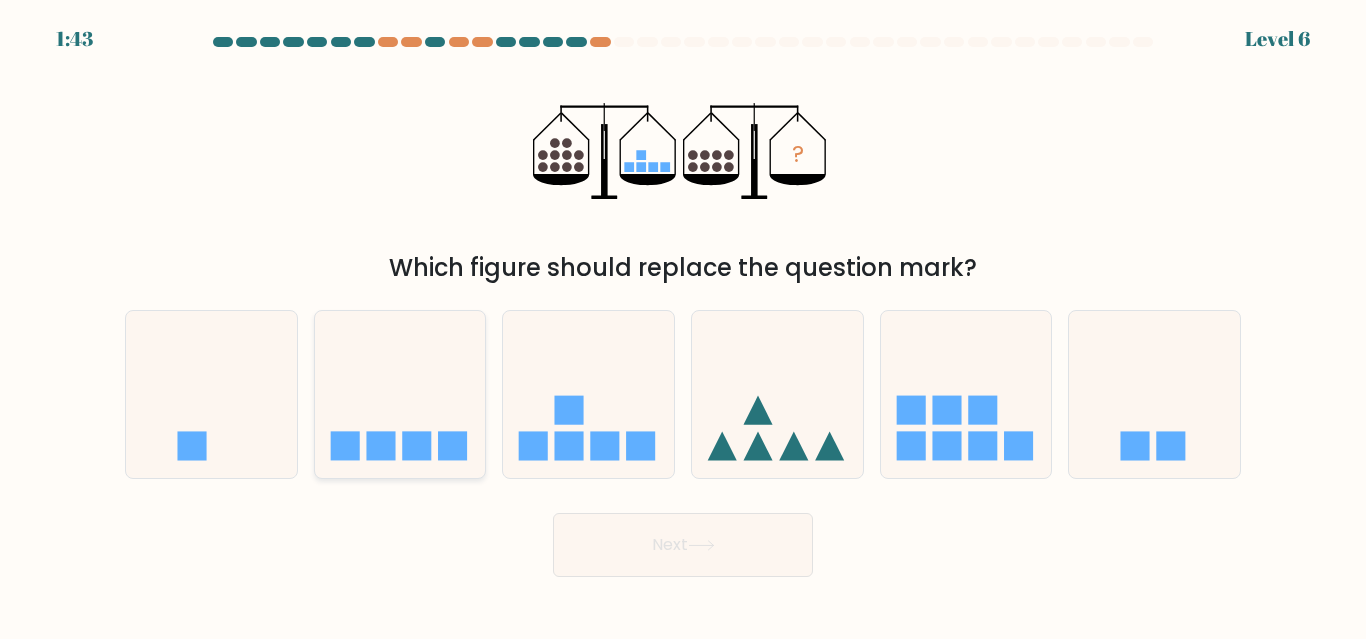click at bounding box center [400, 394] 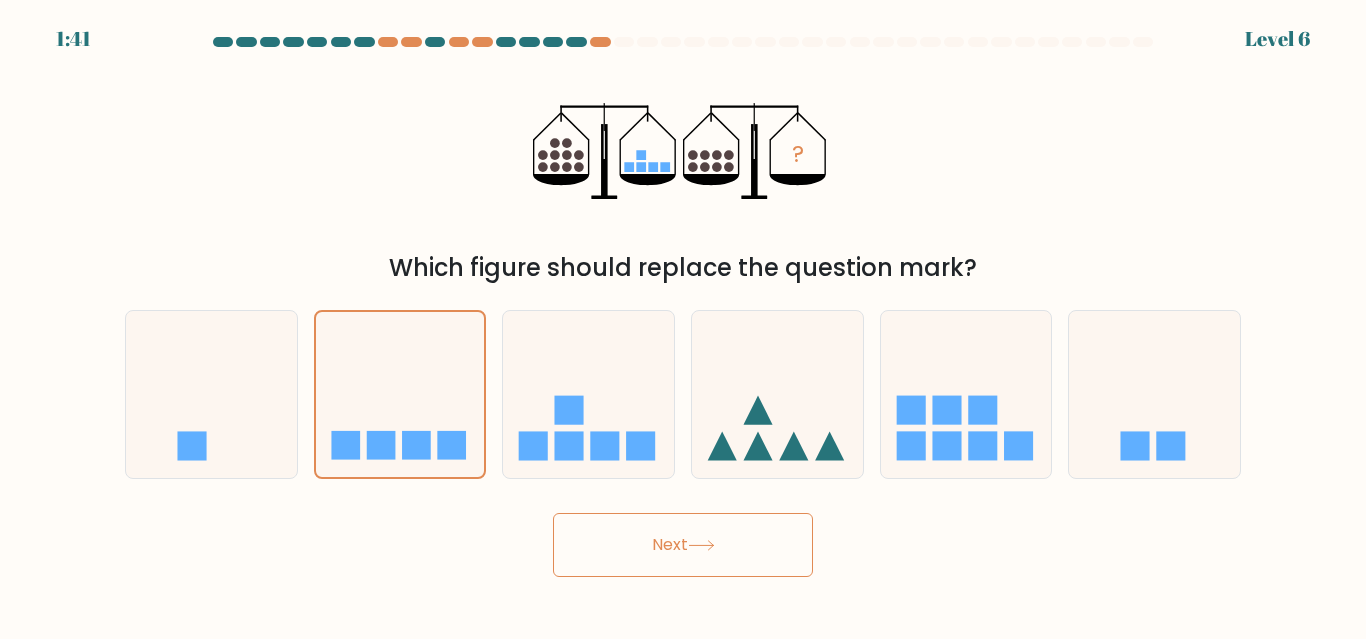 click on "Next" at bounding box center [683, 545] 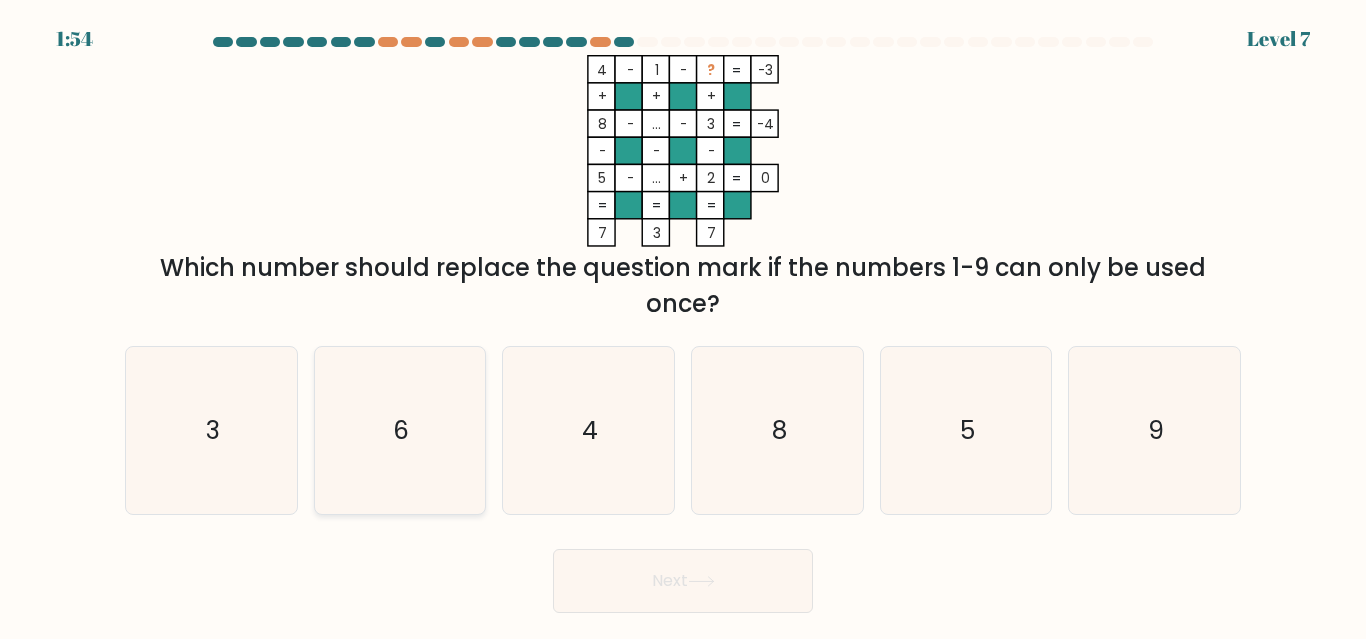click on "6" at bounding box center (399, 430) 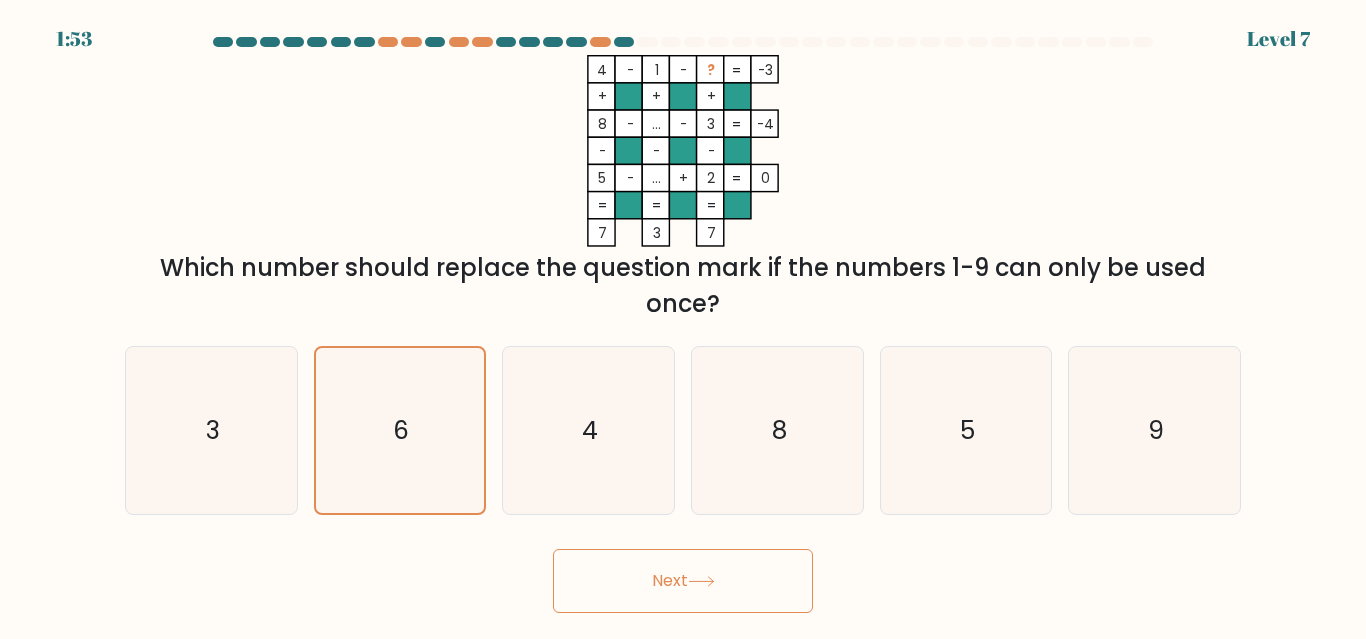 click on "Next" at bounding box center (683, 581) 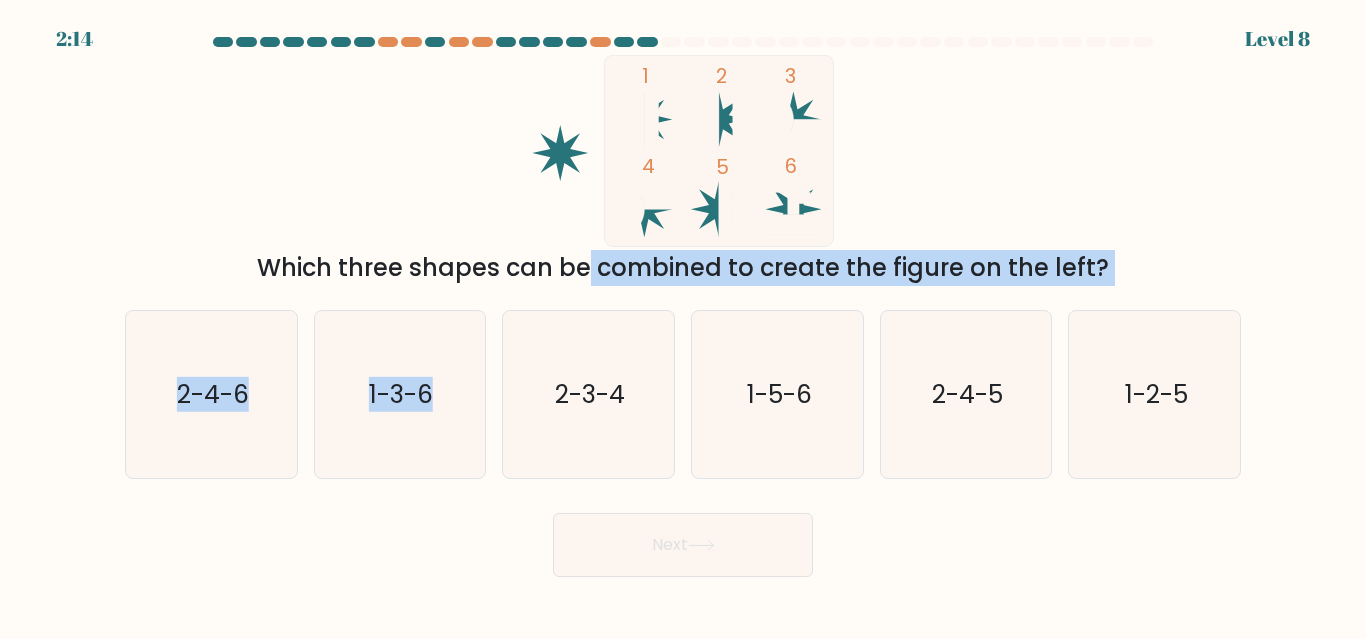 drag, startPoint x: 495, startPoint y: 374, endPoint x: 406, endPoint y: 284, distance: 126.57409 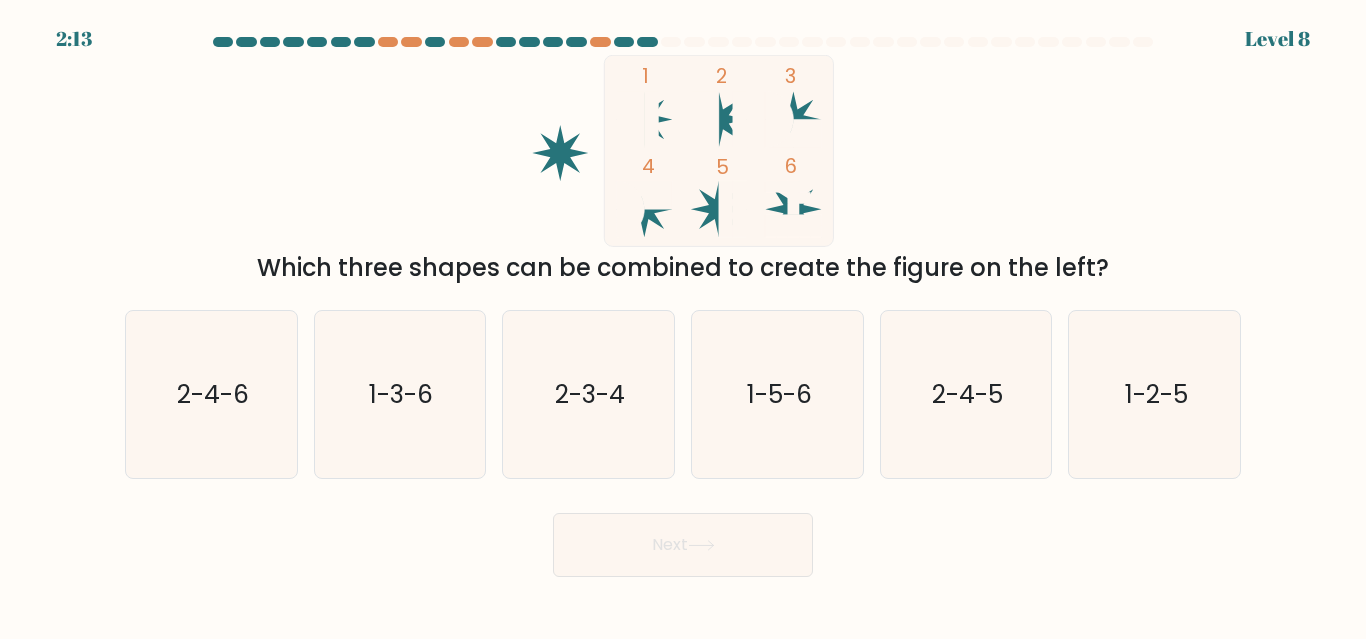 click on "1
2
3
4
5
6
Which three shapes can be combined to create the figure on the left?" at bounding box center (683, 170) 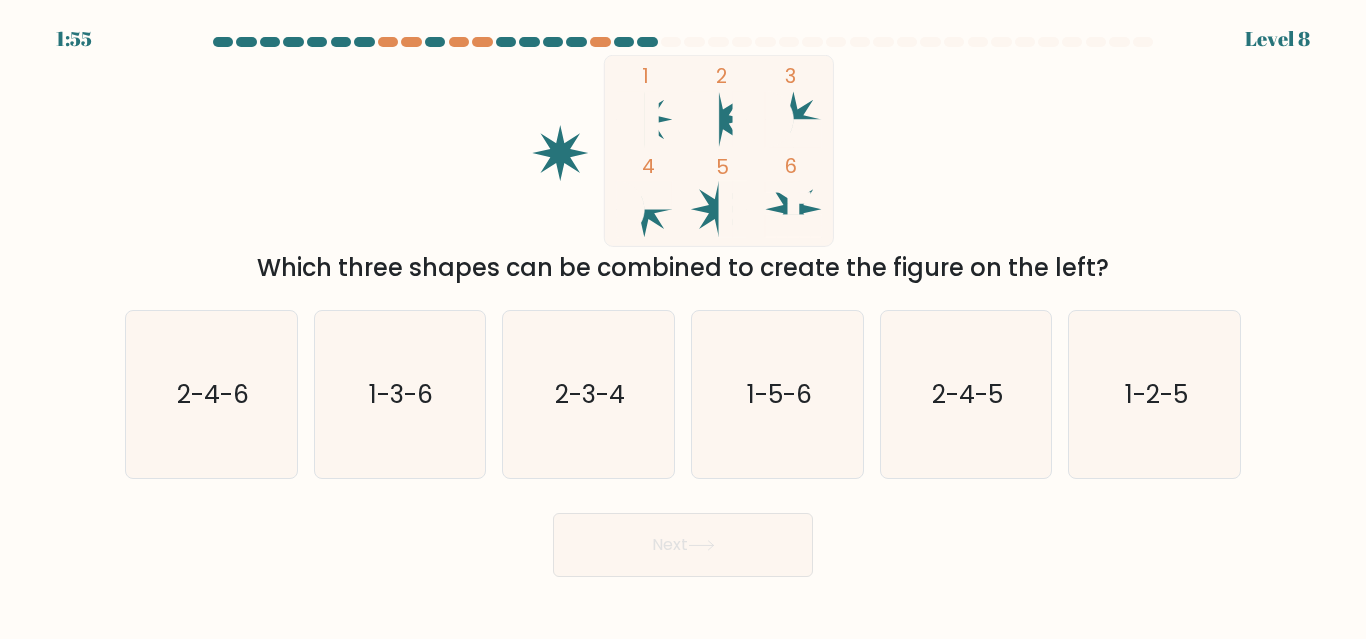 click at bounding box center [718, 150] 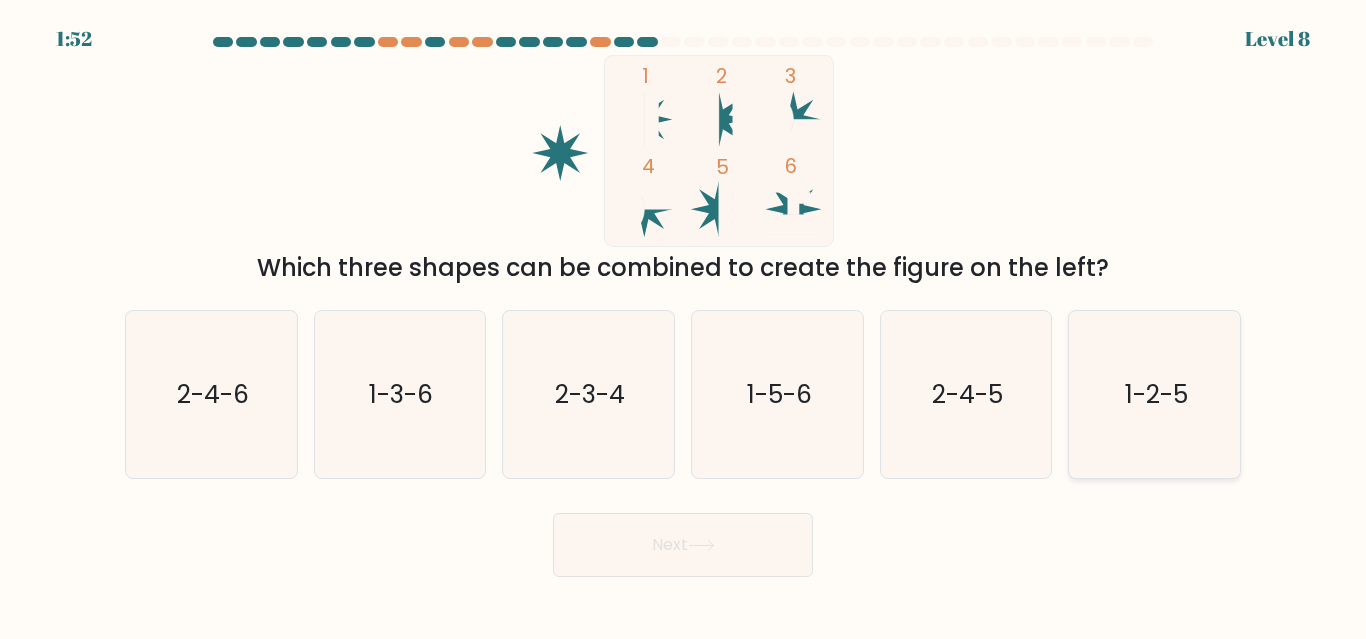 click on "1-2-5" at bounding box center (1156, 394) 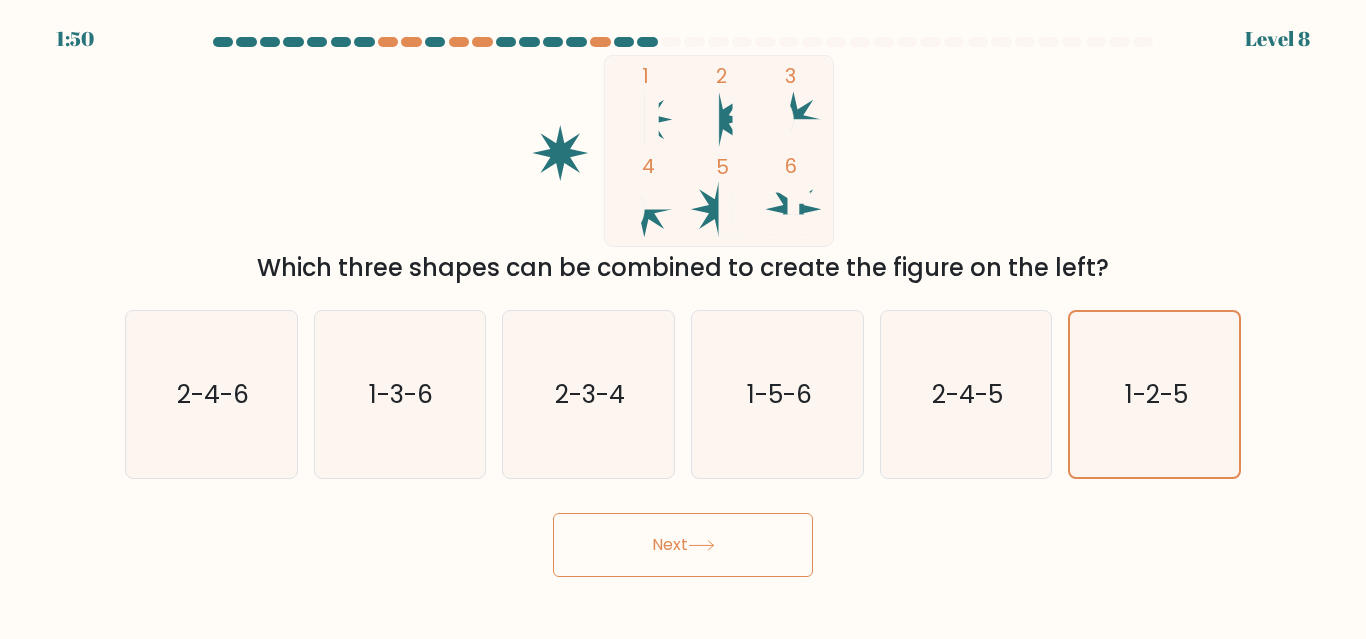 click on "Next" at bounding box center (683, 545) 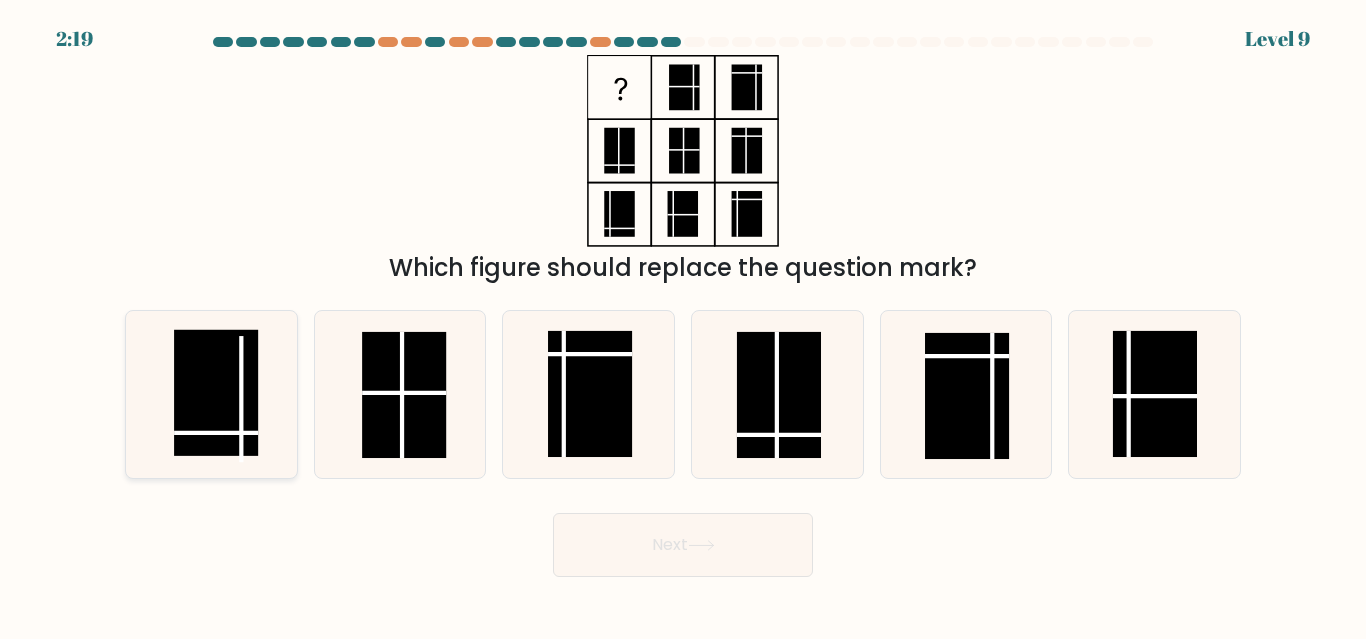 click at bounding box center [216, 393] 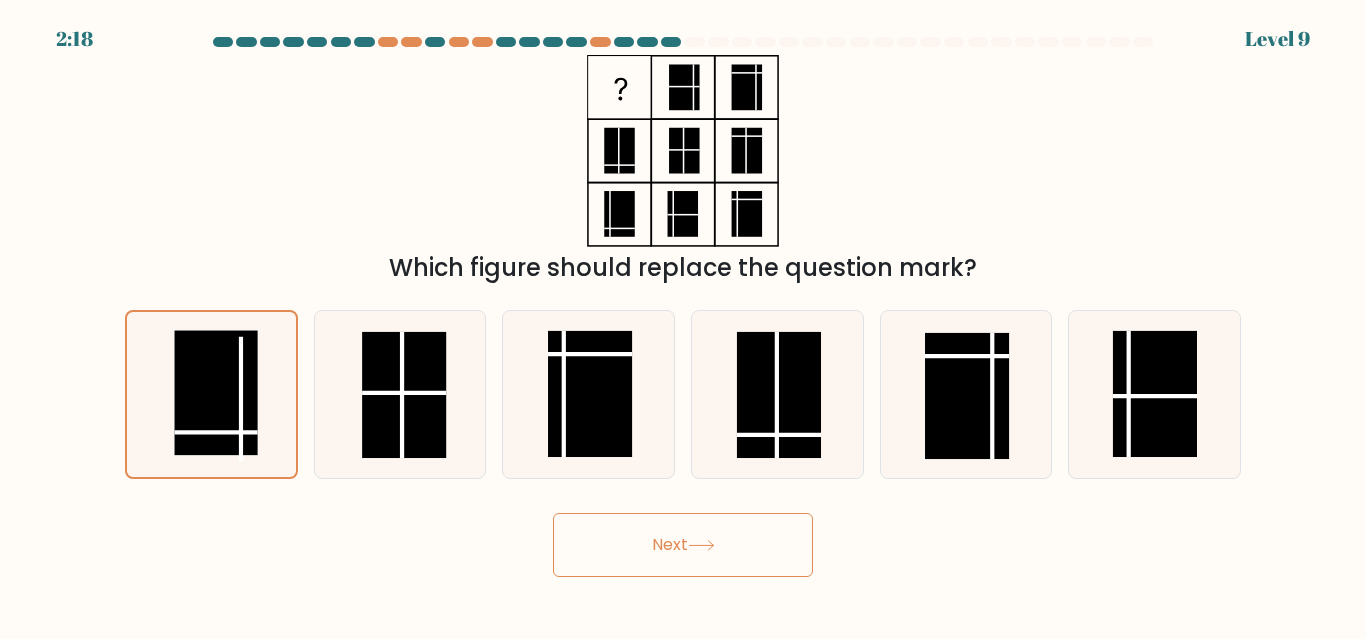 click on "Next" at bounding box center (683, 545) 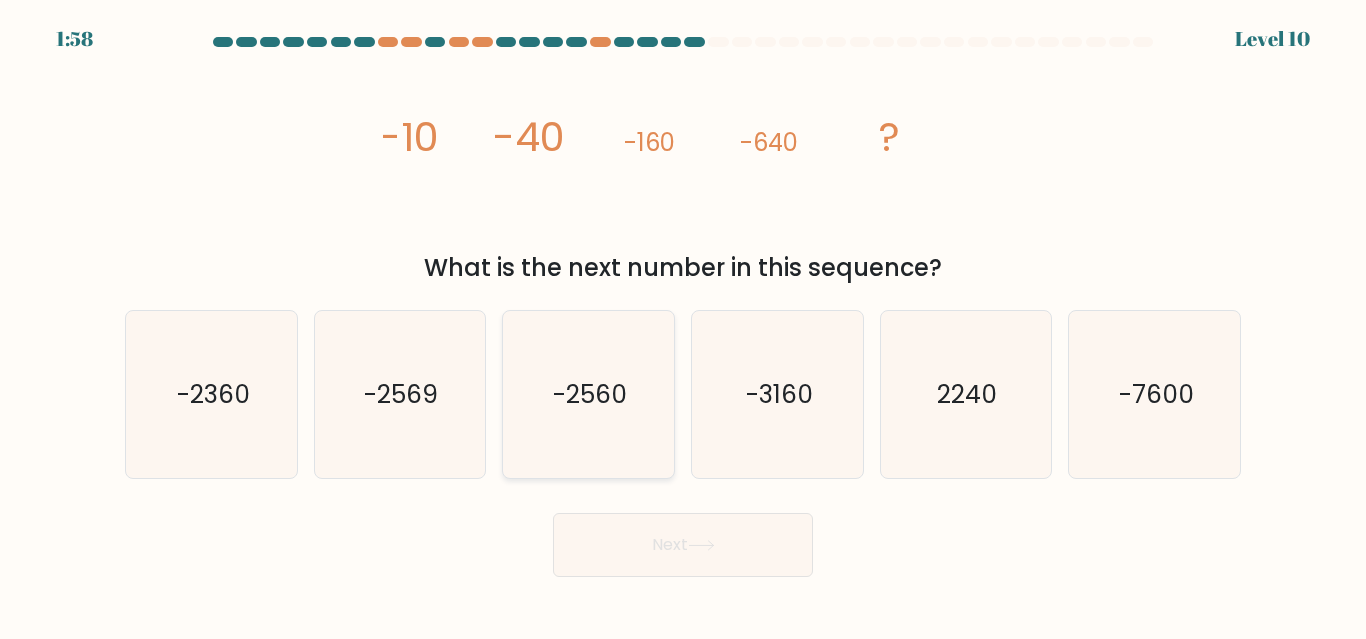 click on "-2560" at bounding box center [588, 394] 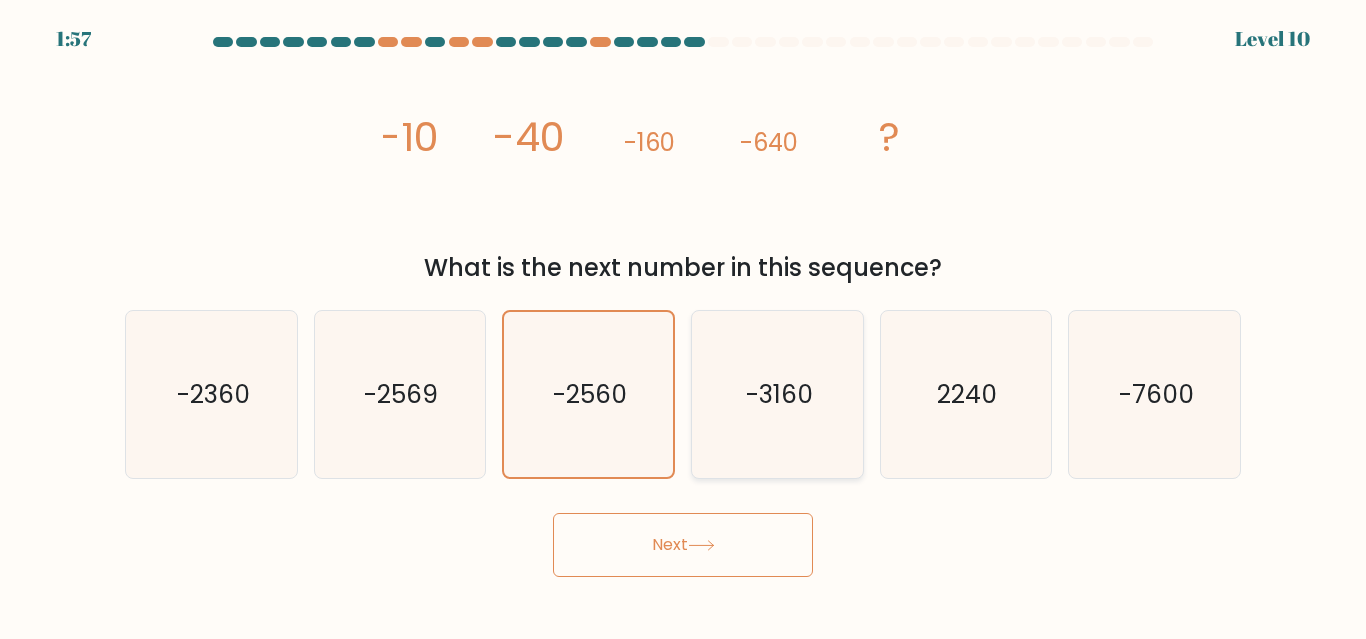 click on "-3160" at bounding box center (777, 394) 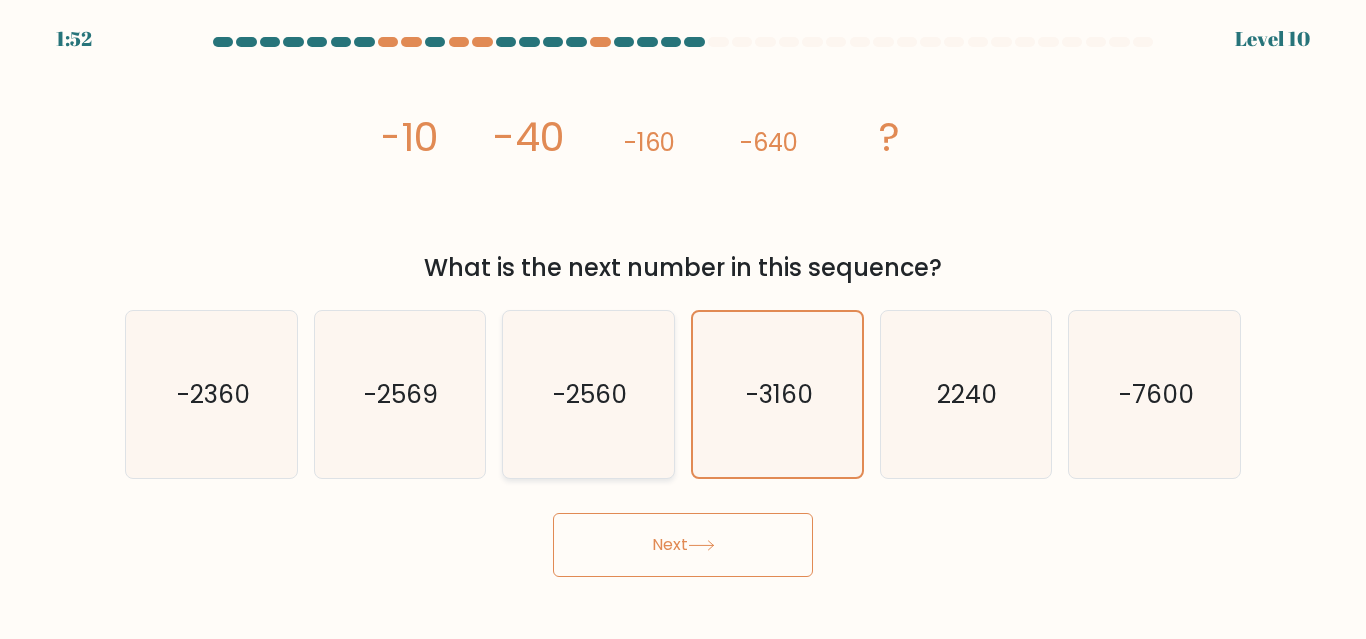 click on "-2560" at bounding box center [590, 394] 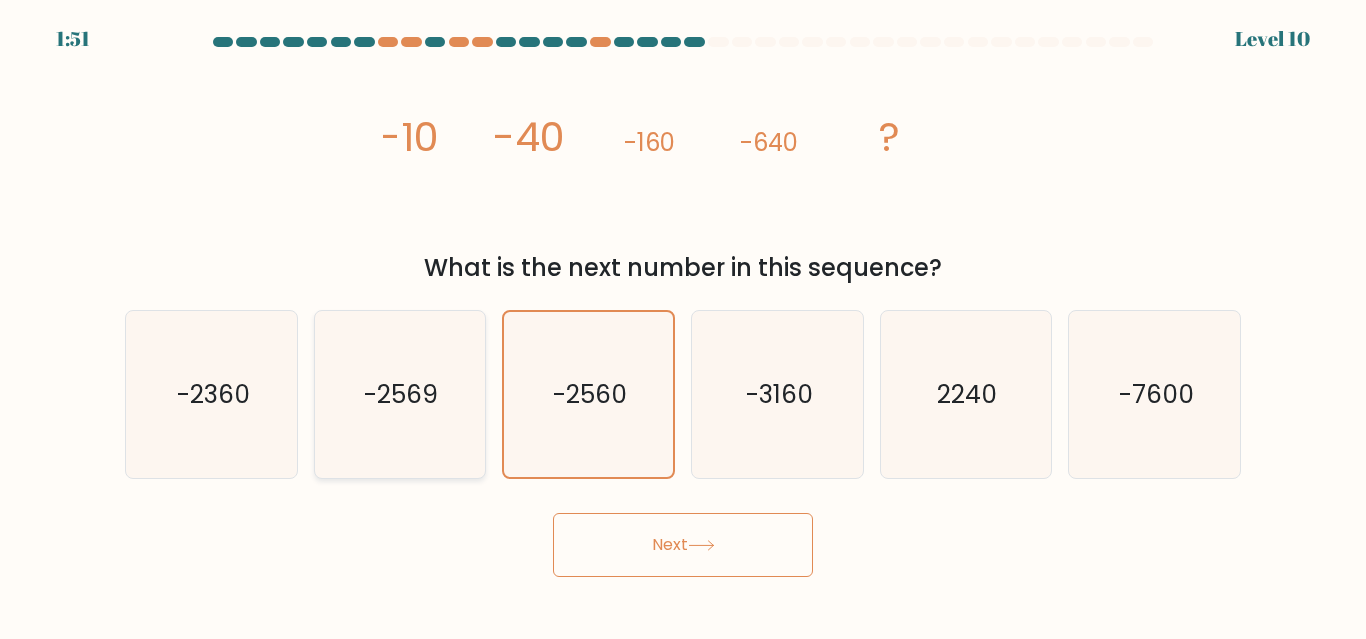 click on "-2569" at bounding box center [399, 394] 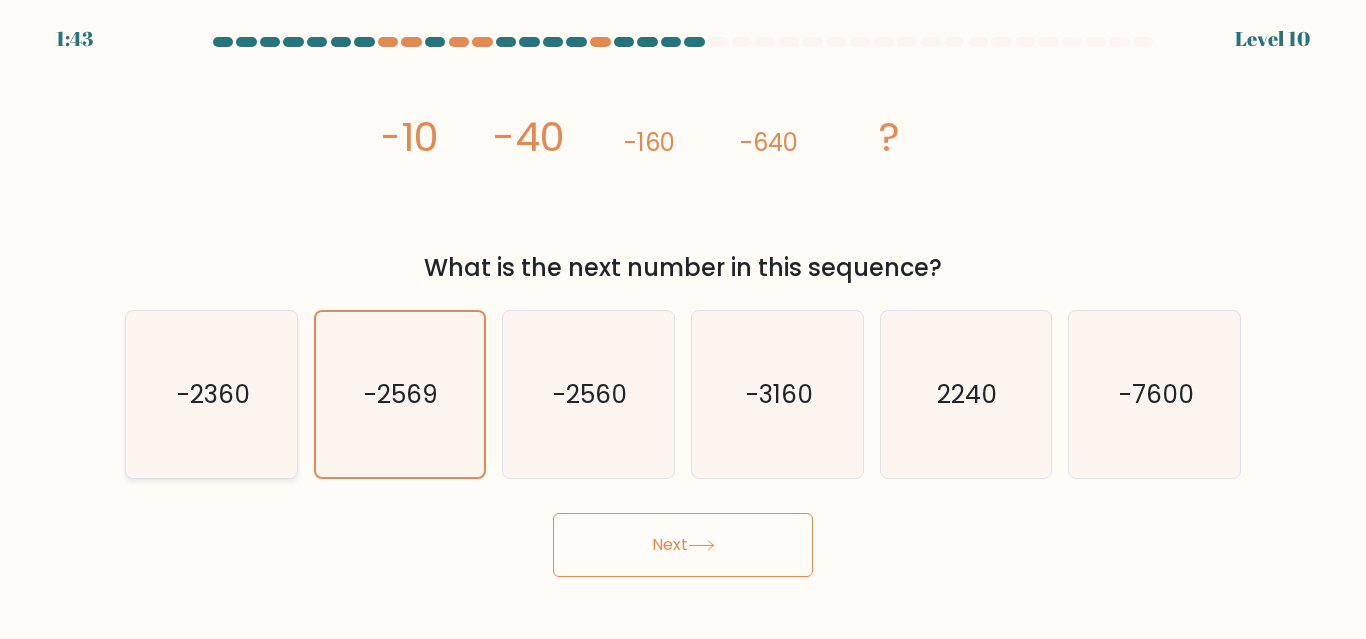 click on "-2360" at bounding box center (211, 394) 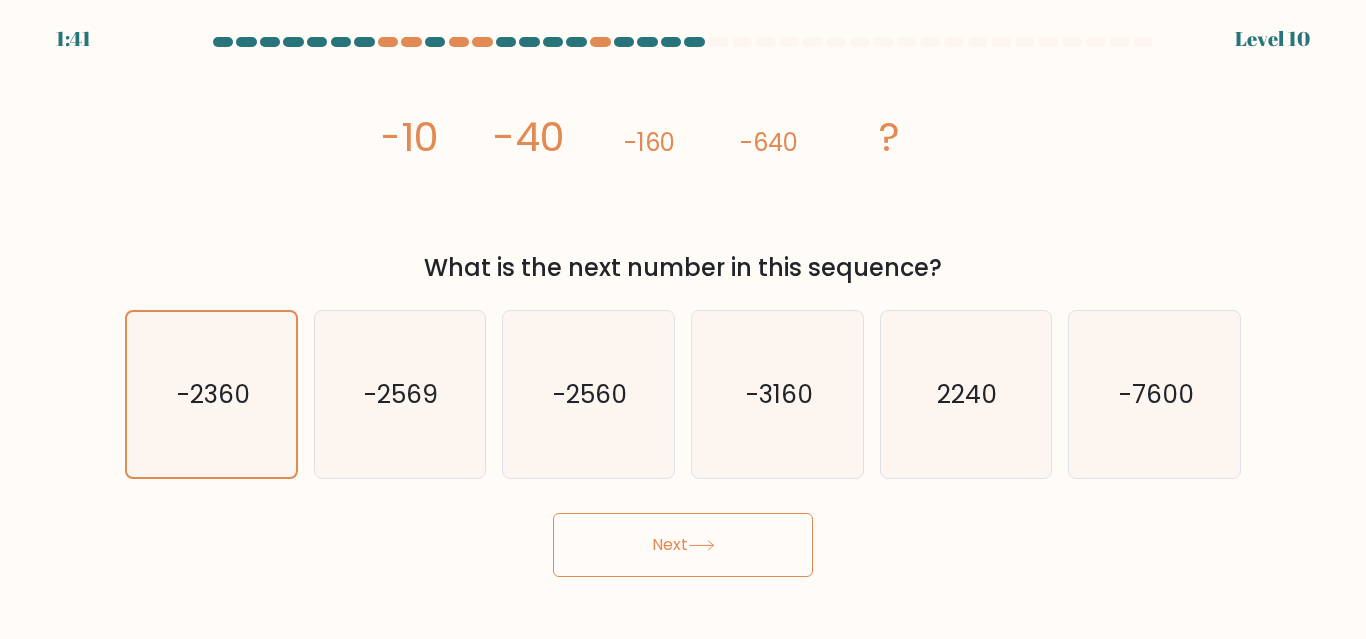 click on "Next" at bounding box center (683, 545) 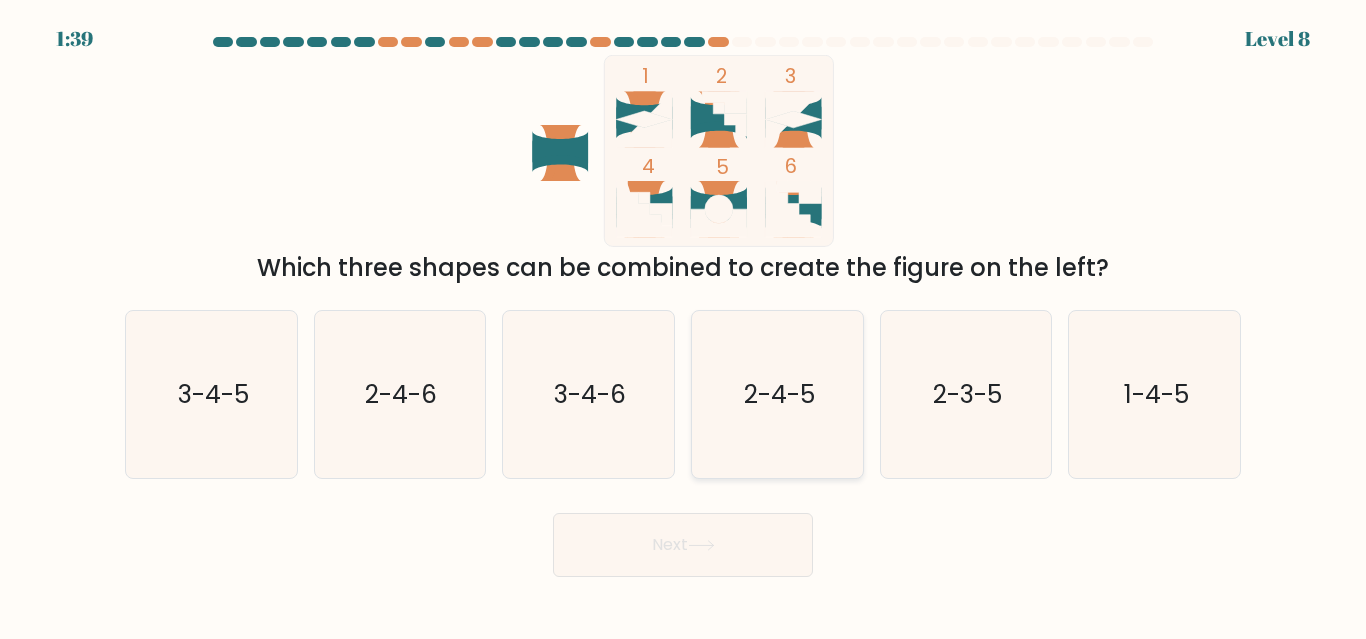click on "2-4-5" at bounding box center [778, 394] 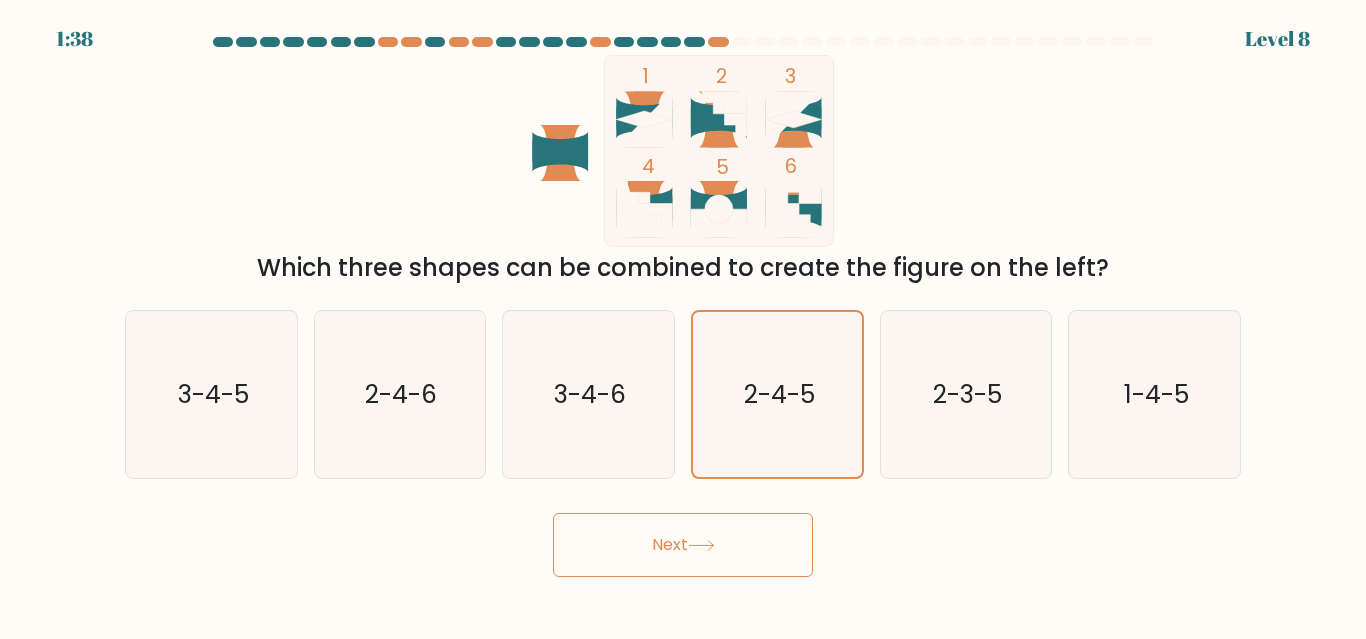 click on "Next" at bounding box center (683, 545) 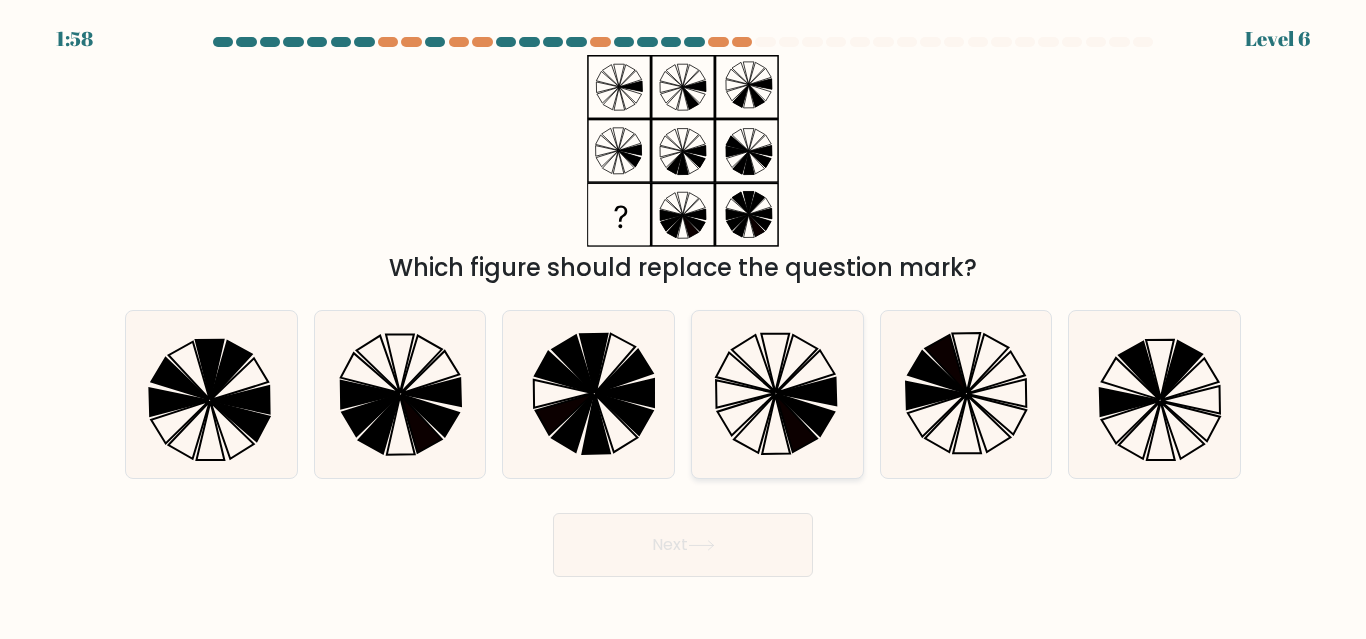 click at bounding box center [777, 394] 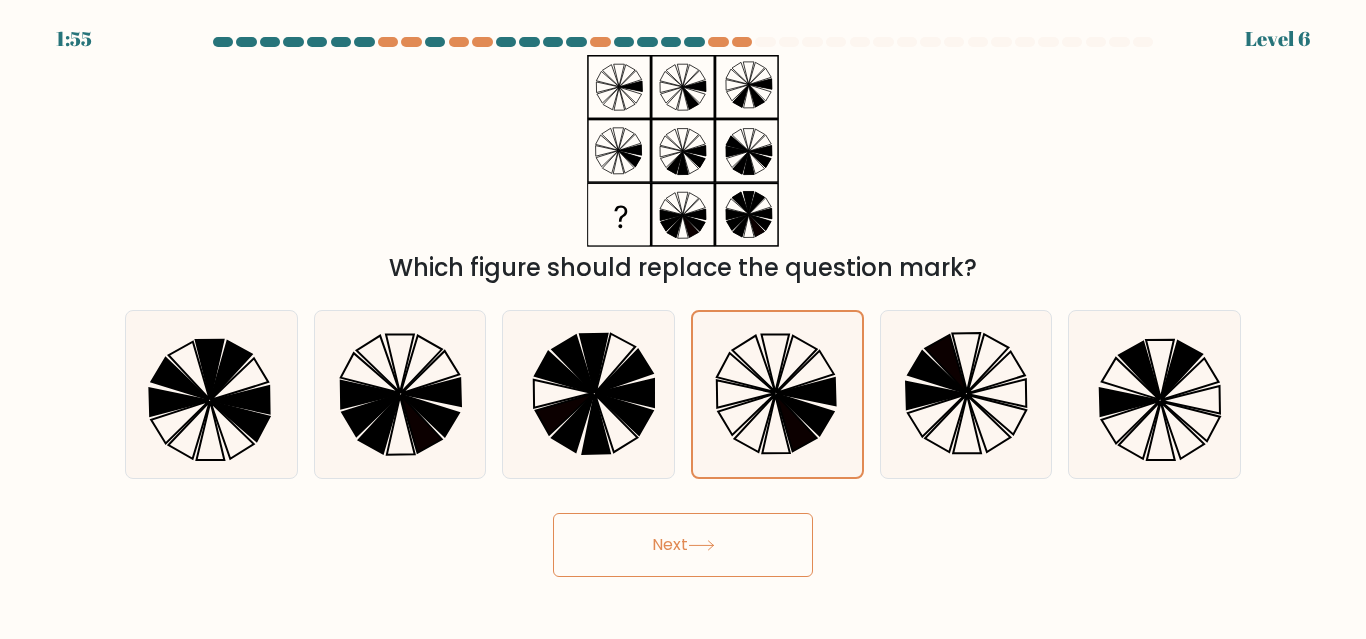 click on "Next" at bounding box center (683, 545) 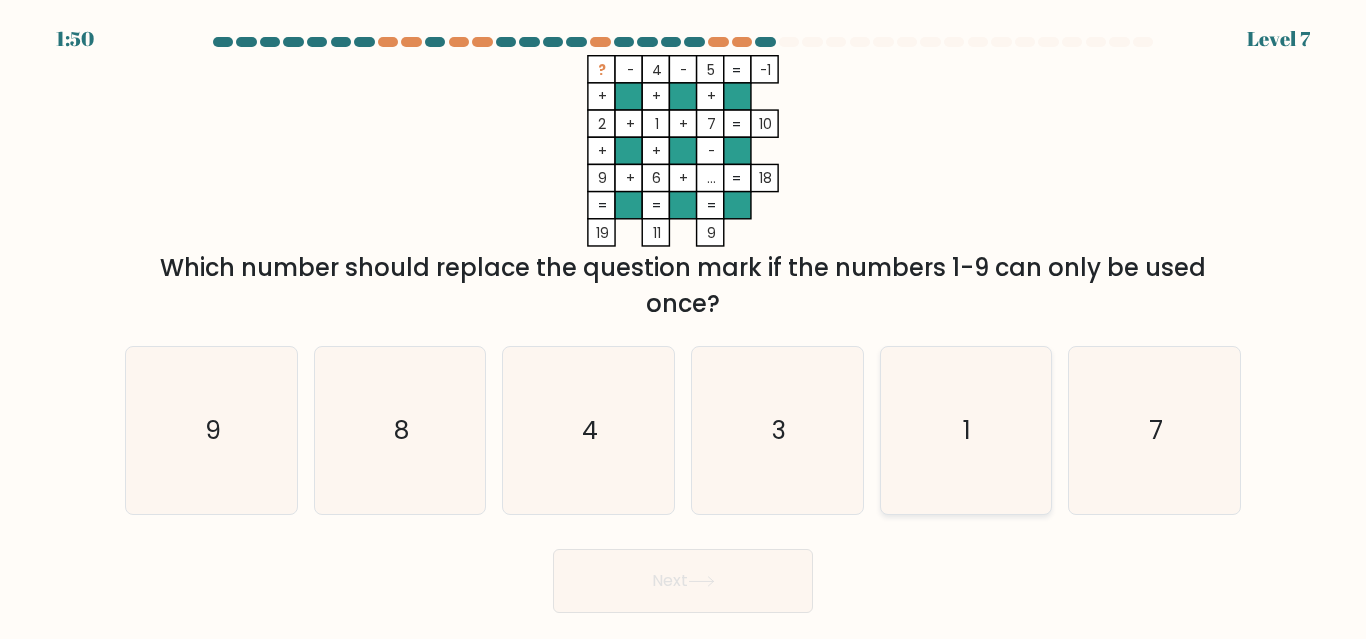 click on "1" at bounding box center (965, 430) 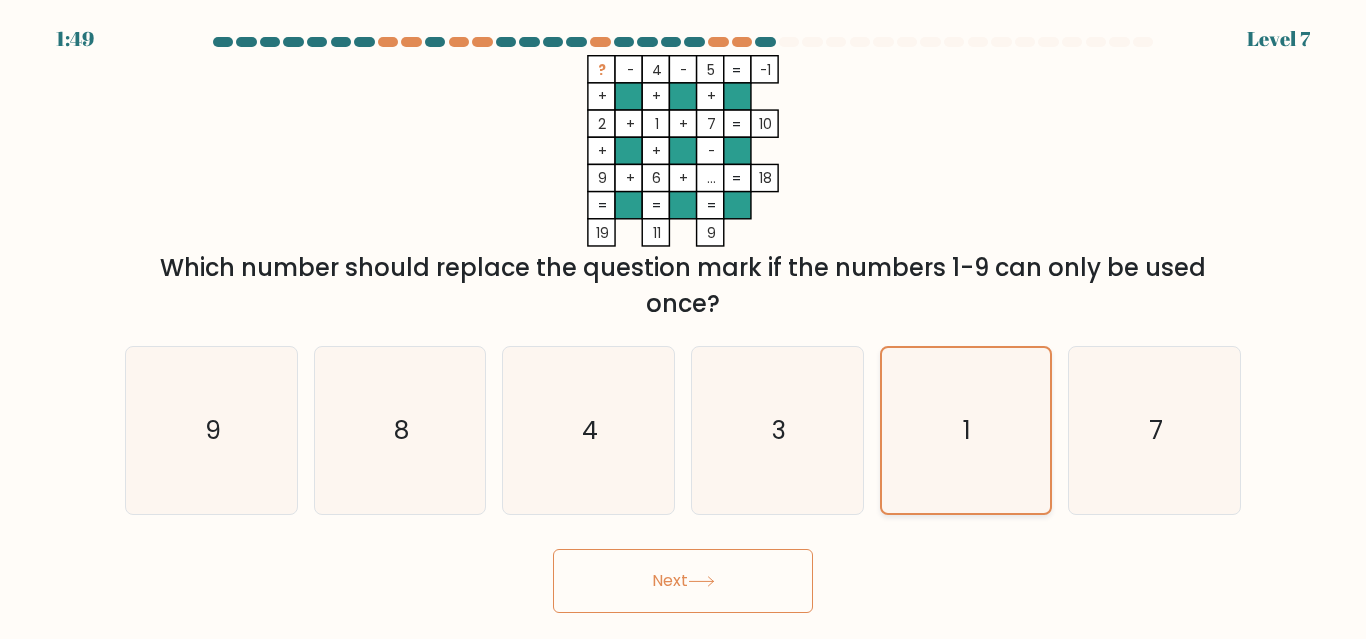click on "1" at bounding box center [965, 430] 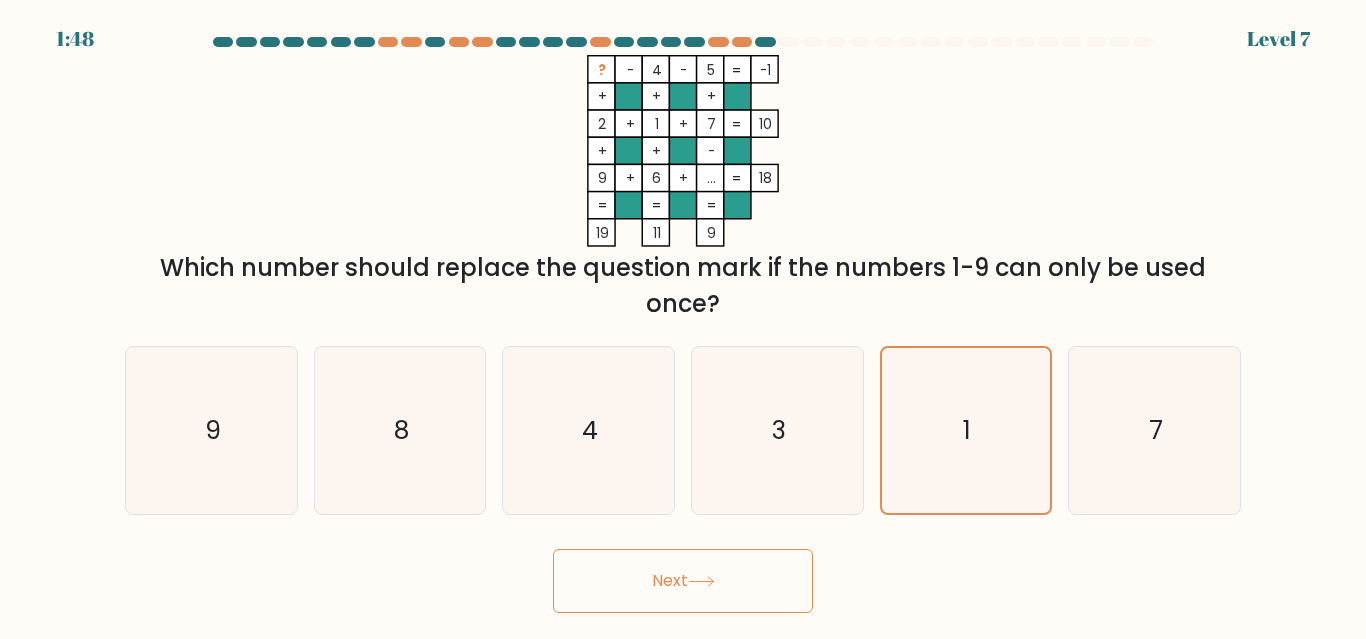 click on "Next" at bounding box center (683, 581) 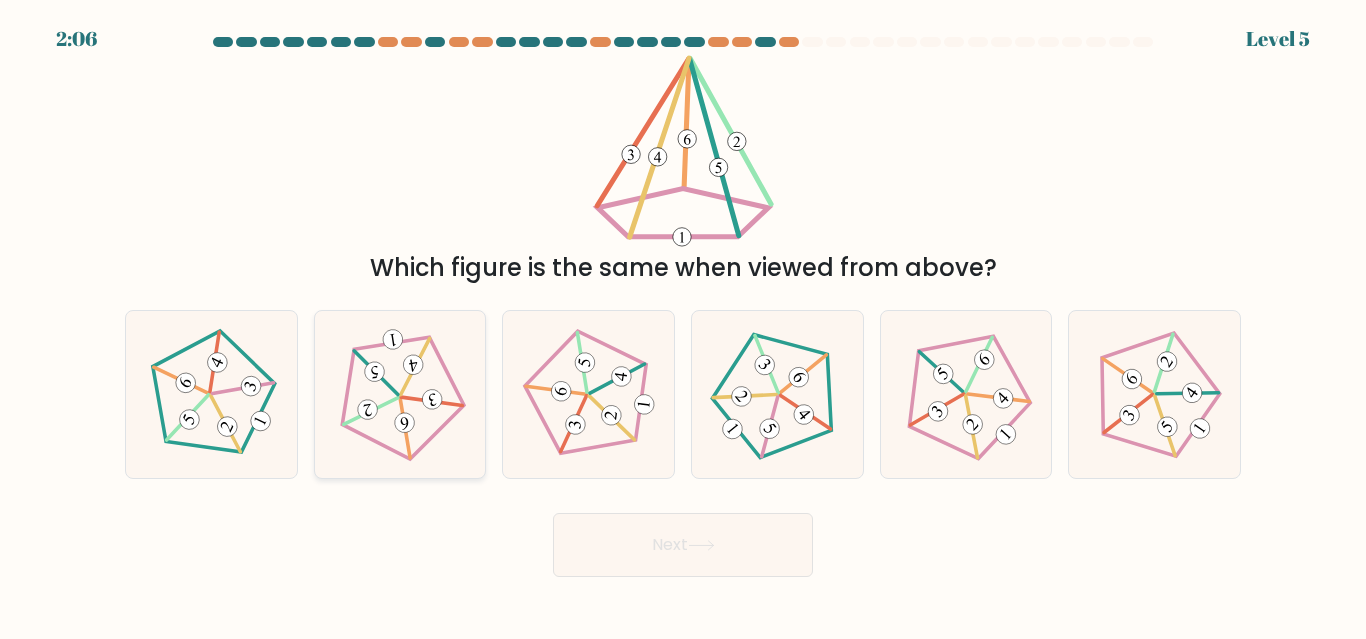 click at bounding box center (400, 395) 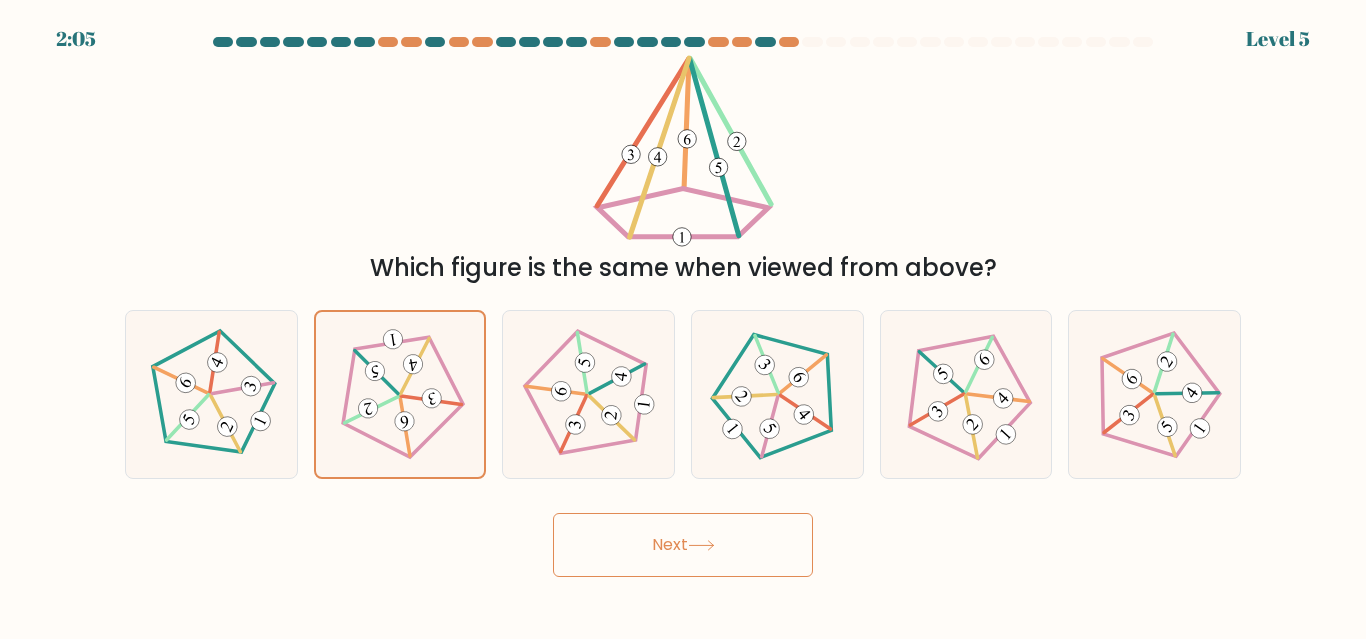 click on "Next" at bounding box center [683, 545] 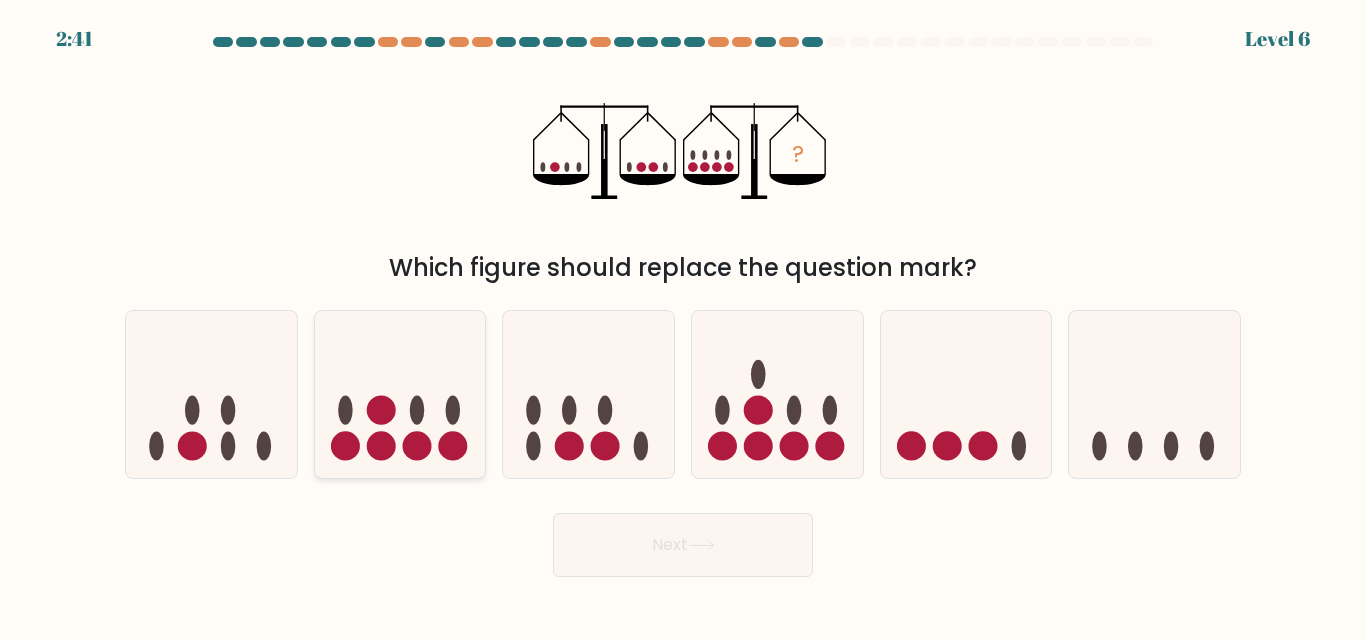 click at bounding box center (381, 446) 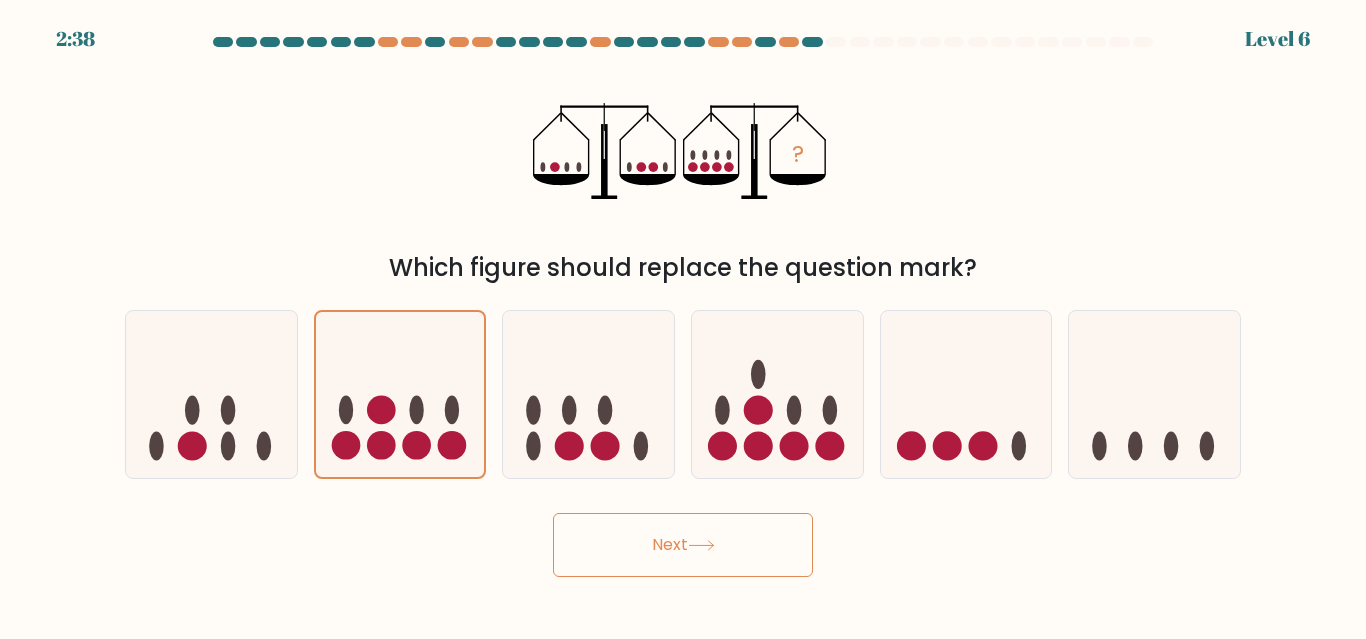 click on "Next" at bounding box center (683, 540) 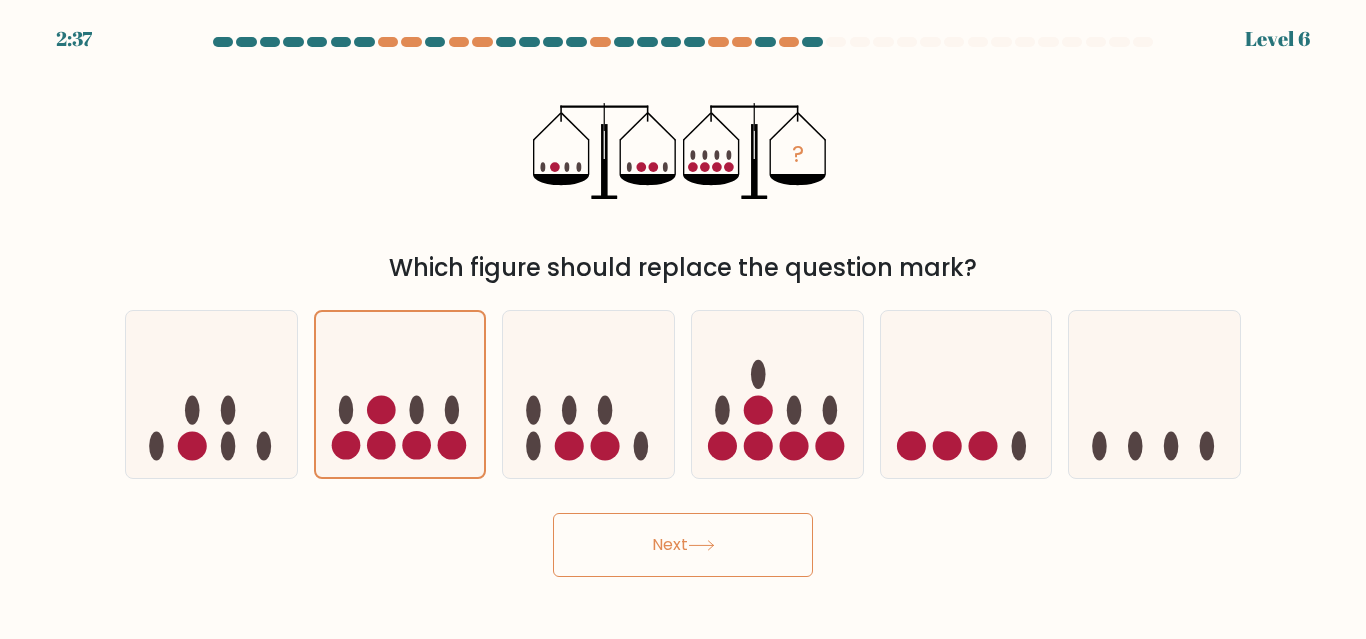 click on "Next" at bounding box center (683, 545) 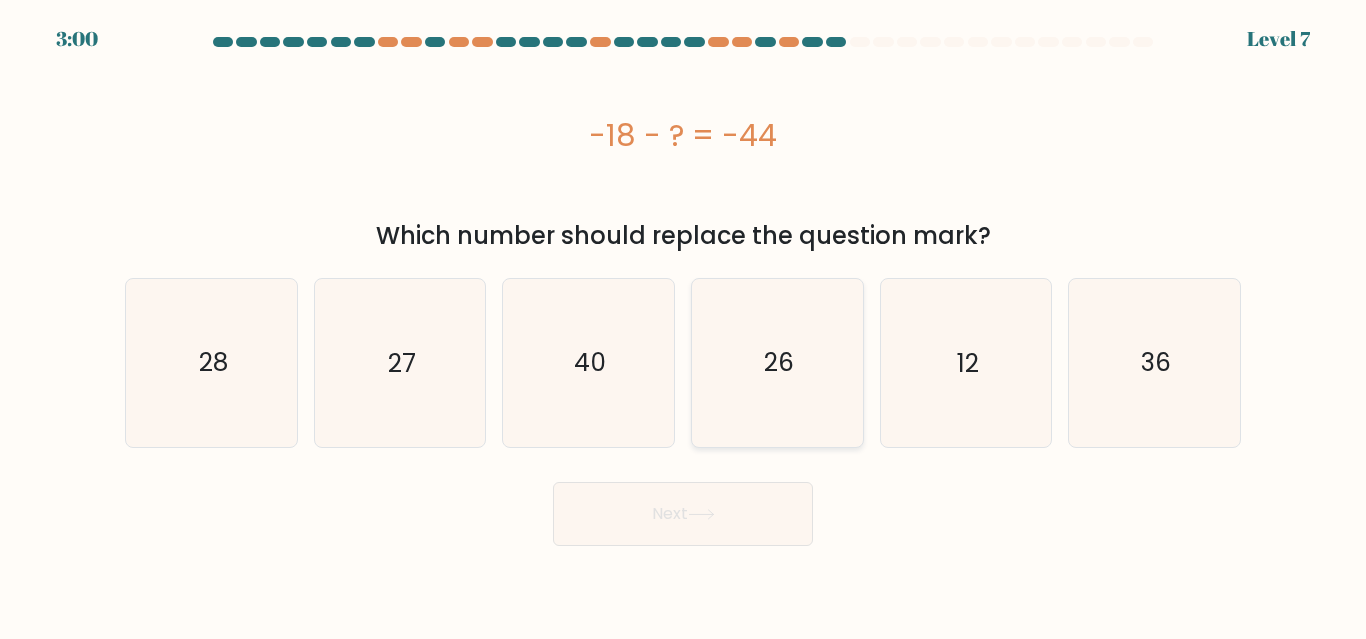 click on "26" at bounding box center (777, 362) 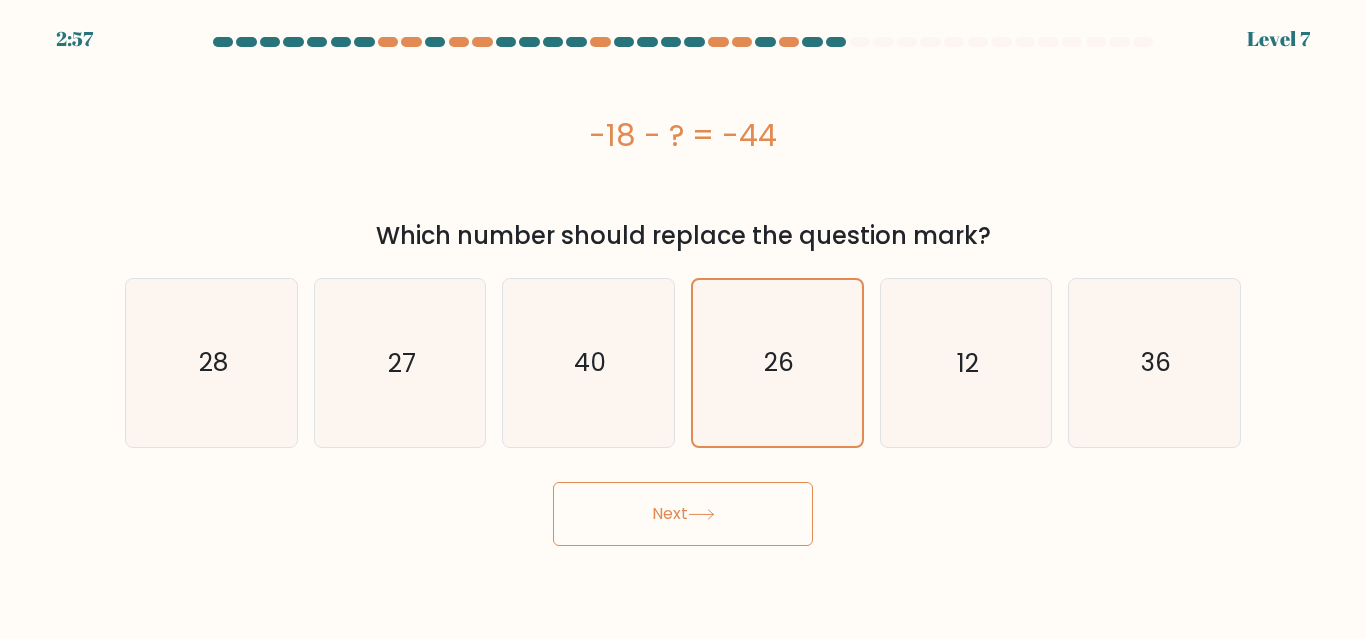 click at bounding box center [701, 514] 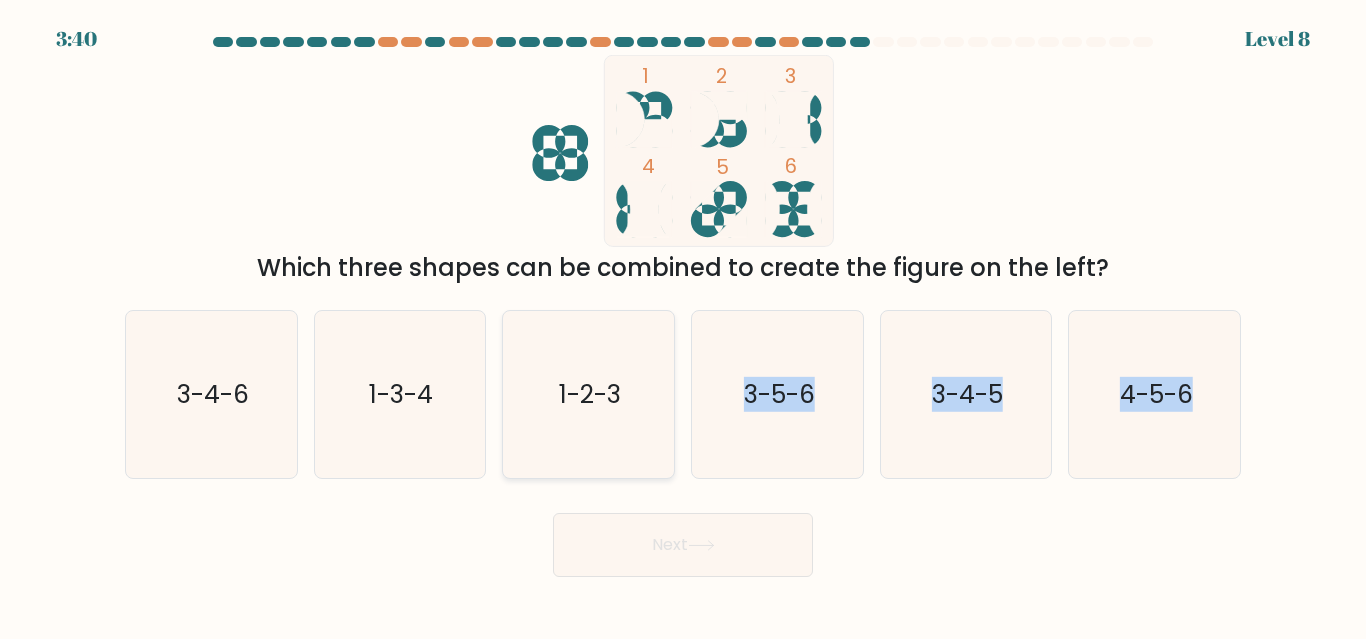 drag, startPoint x: 709, startPoint y: 510, endPoint x: 646, endPoint y: 434, distance: 98.71677 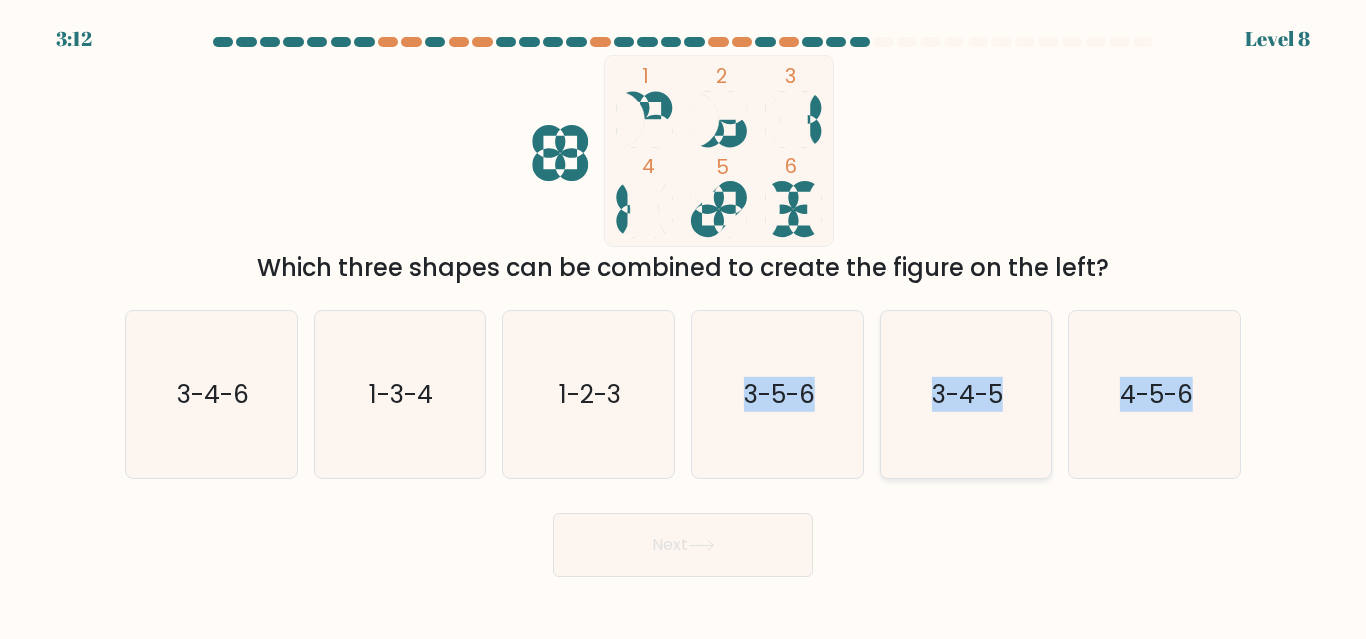 click on "3-4-5" at bounding box center (965, 394) 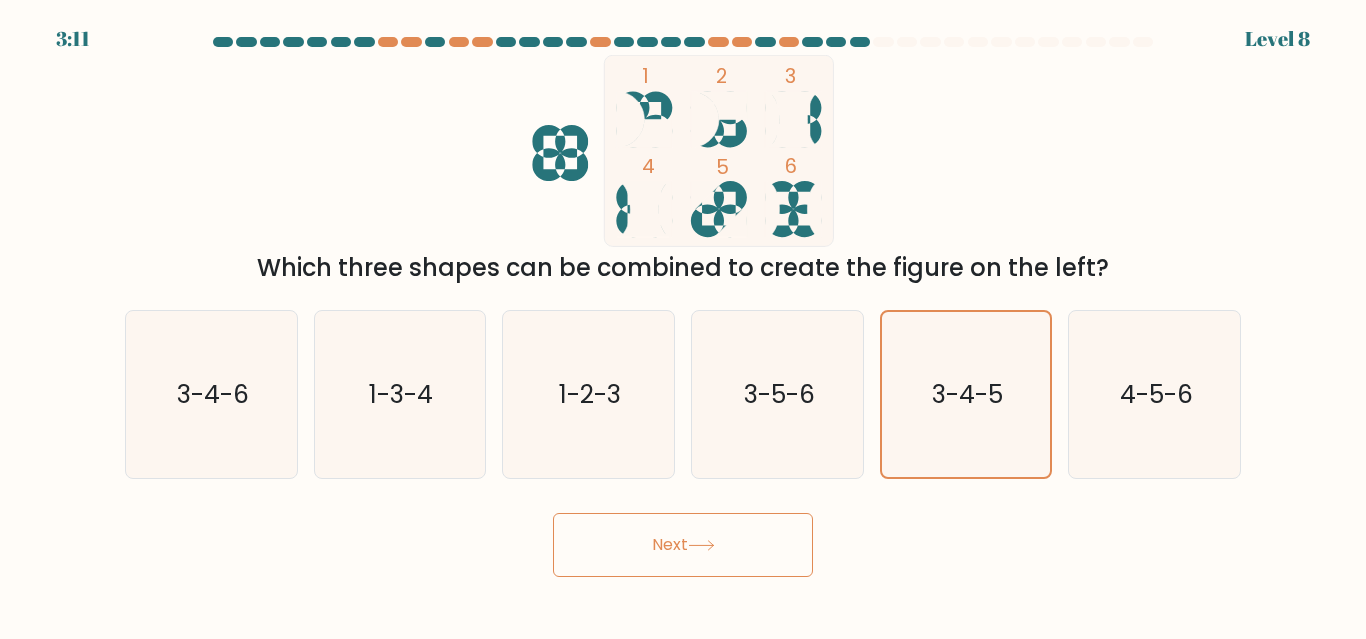 click on "Next" at bounding box center (683, 545) 